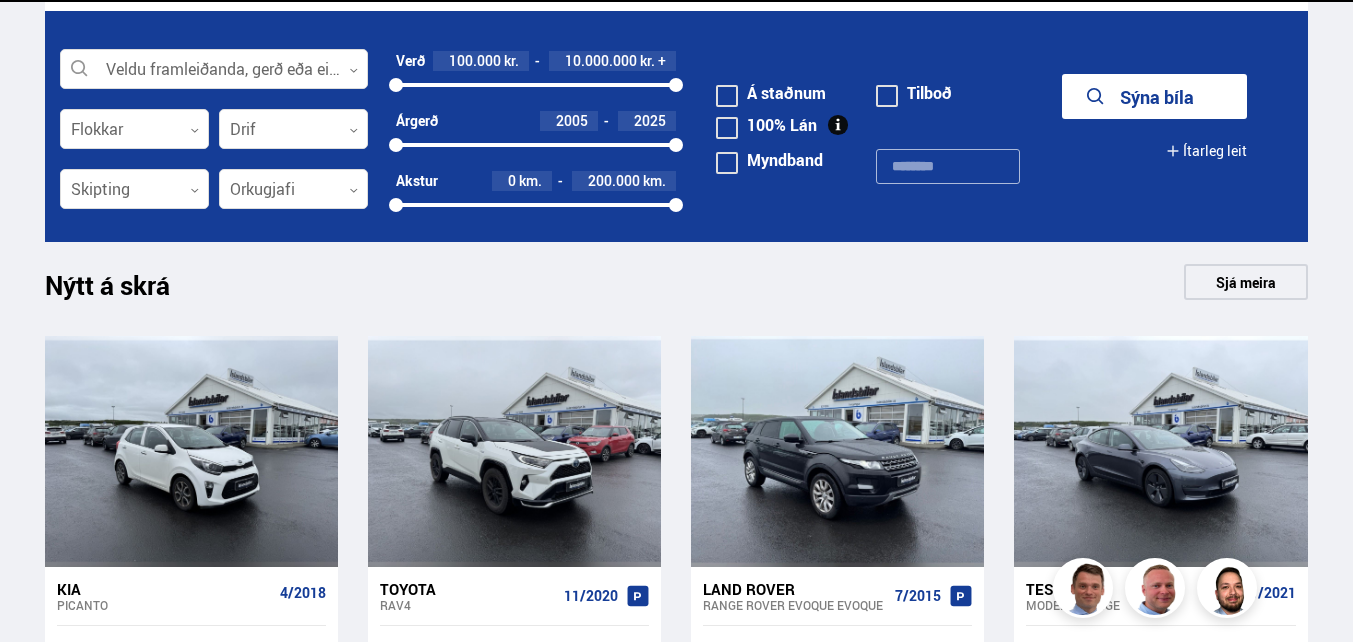 scroll, scrollTop: 613, scrollLeft: 0, axis: vertical 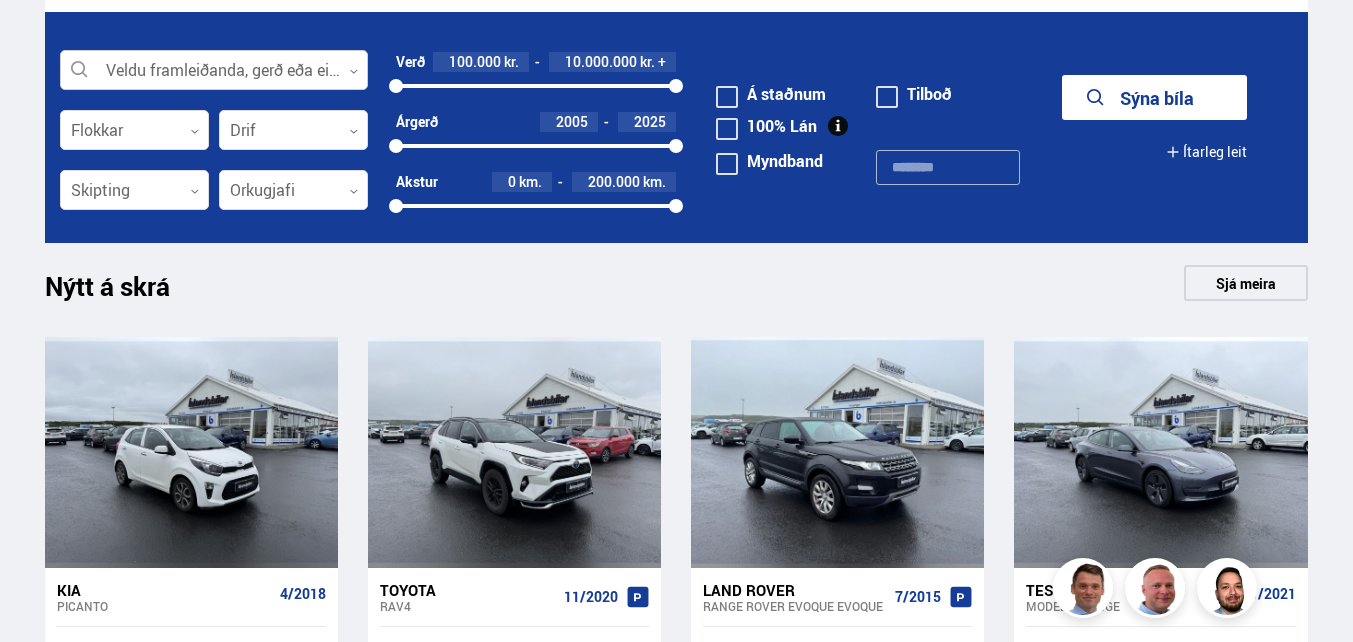 click at bounding box center [214, 71] 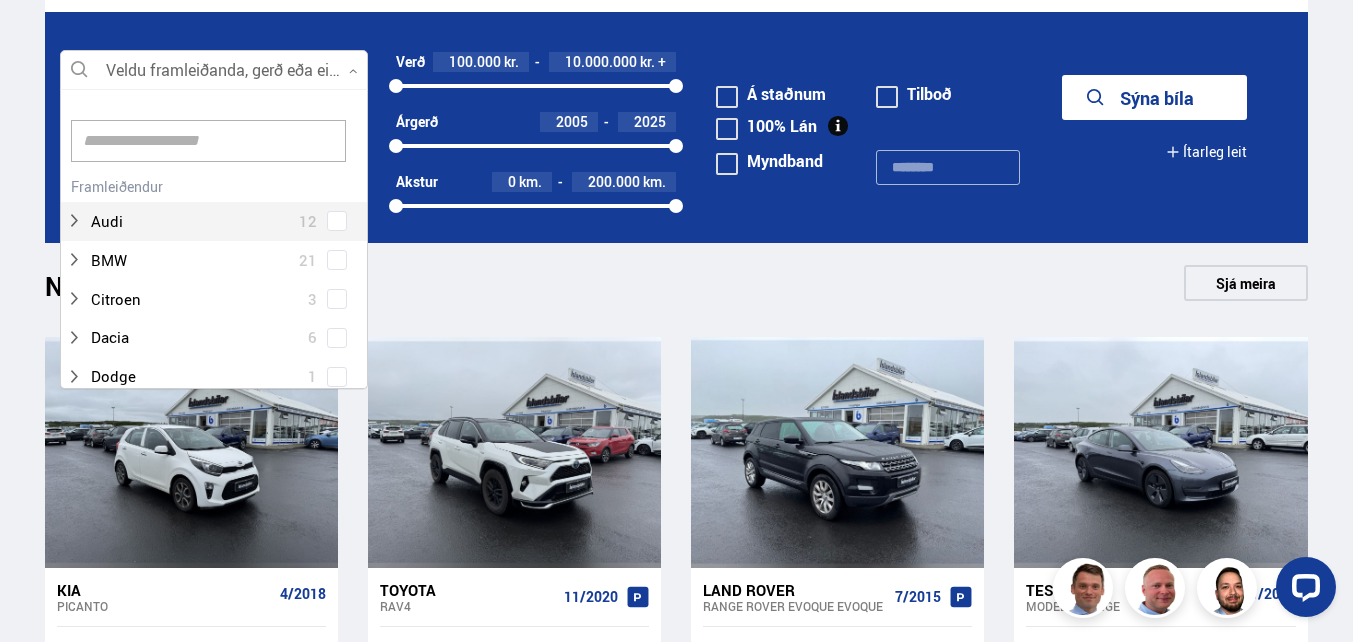 scroll, scrollTop: 0, scrollLeft: 0, axis: both 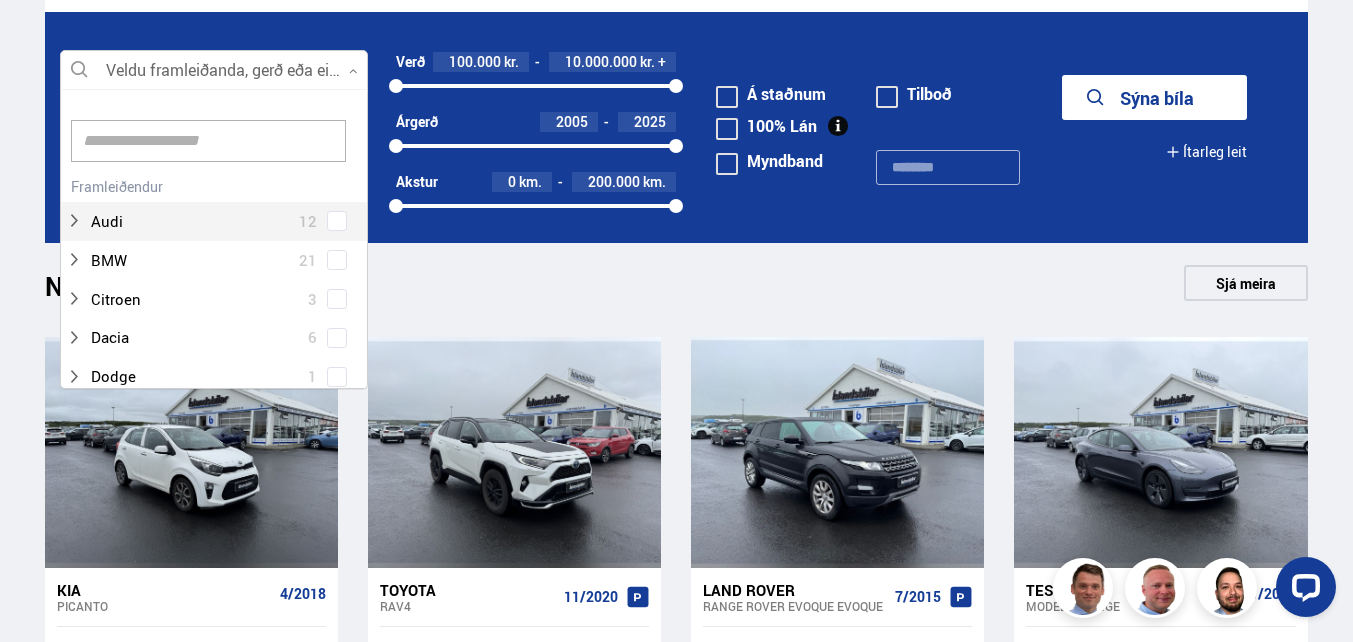 type on "*" 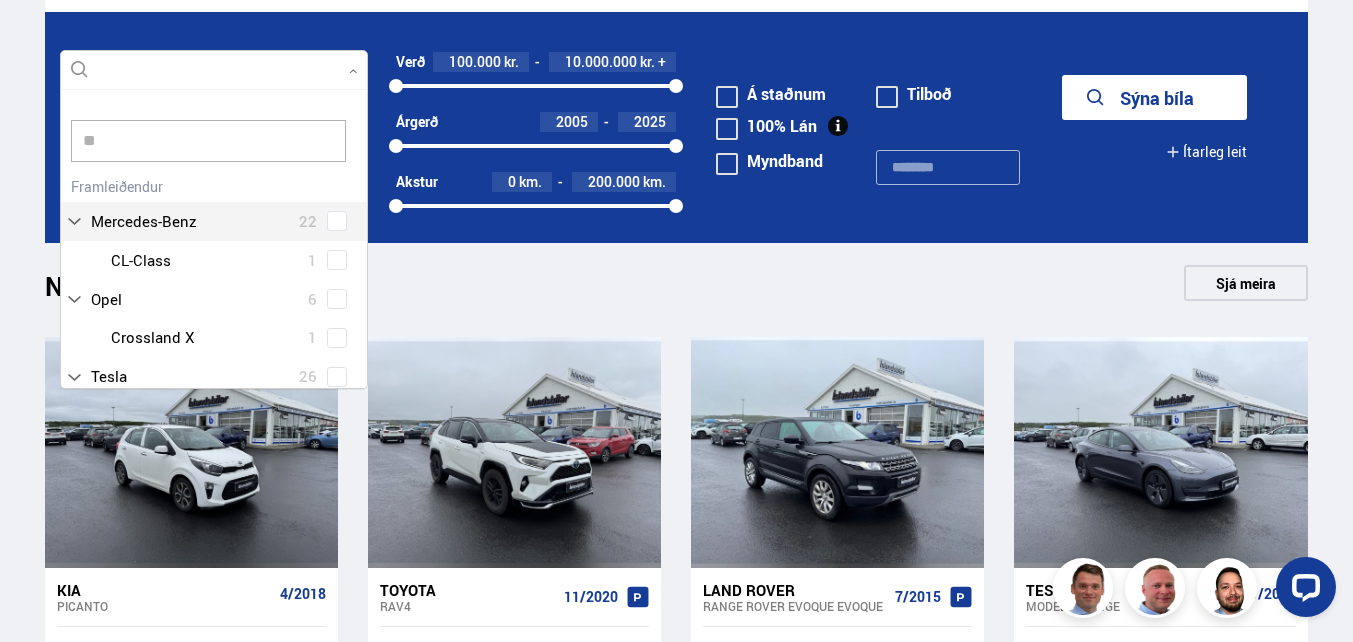 scroll, scrollTop: 0, scrollLeft: 0, axis: both 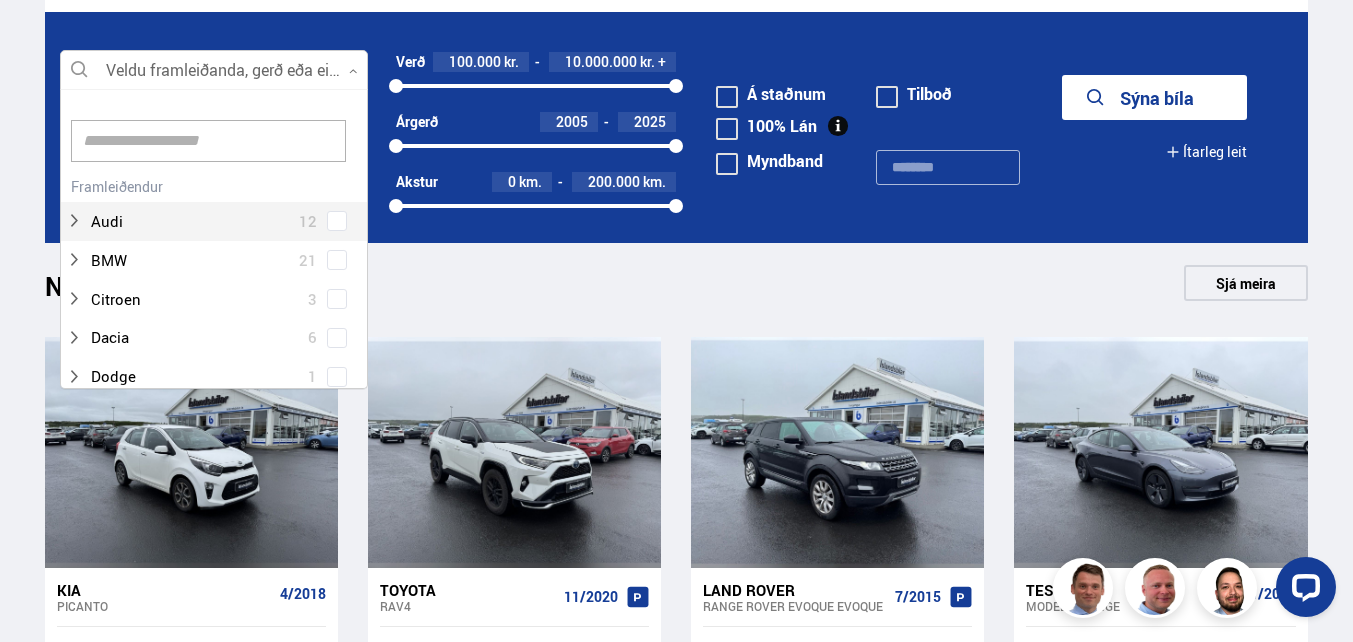 click at bounding box center (214, 71) 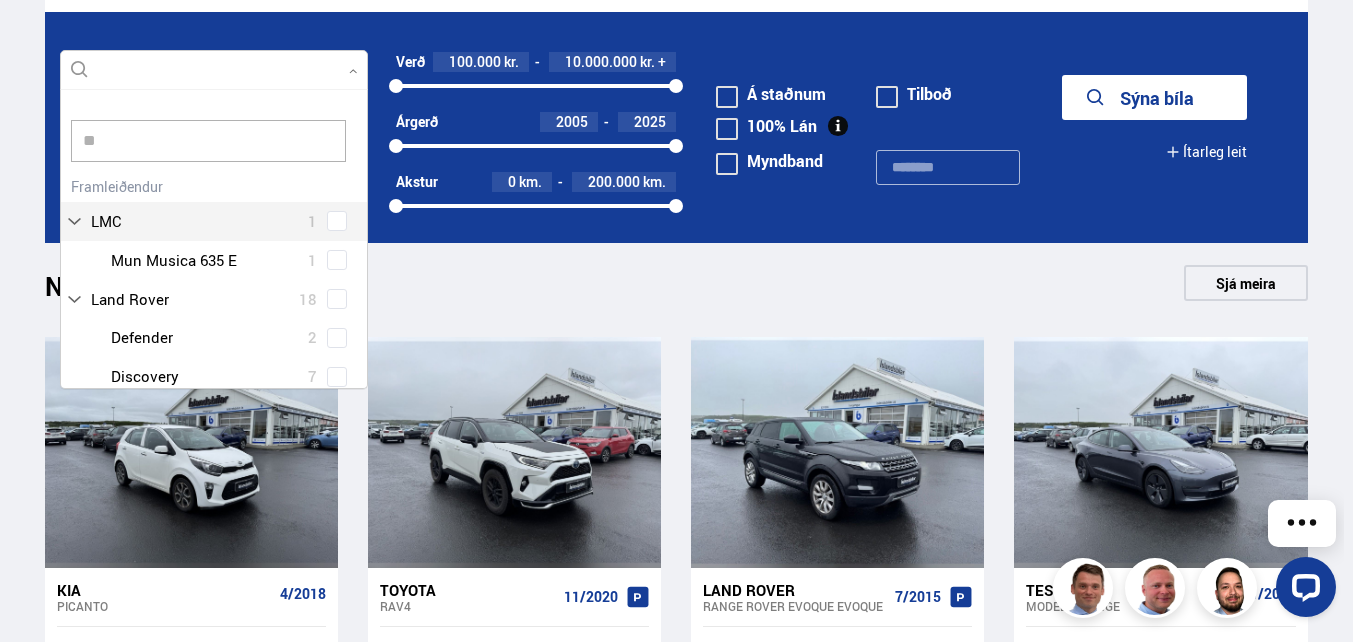 scroll, scrollTop: 0, scrollLeft: 0, axis: both 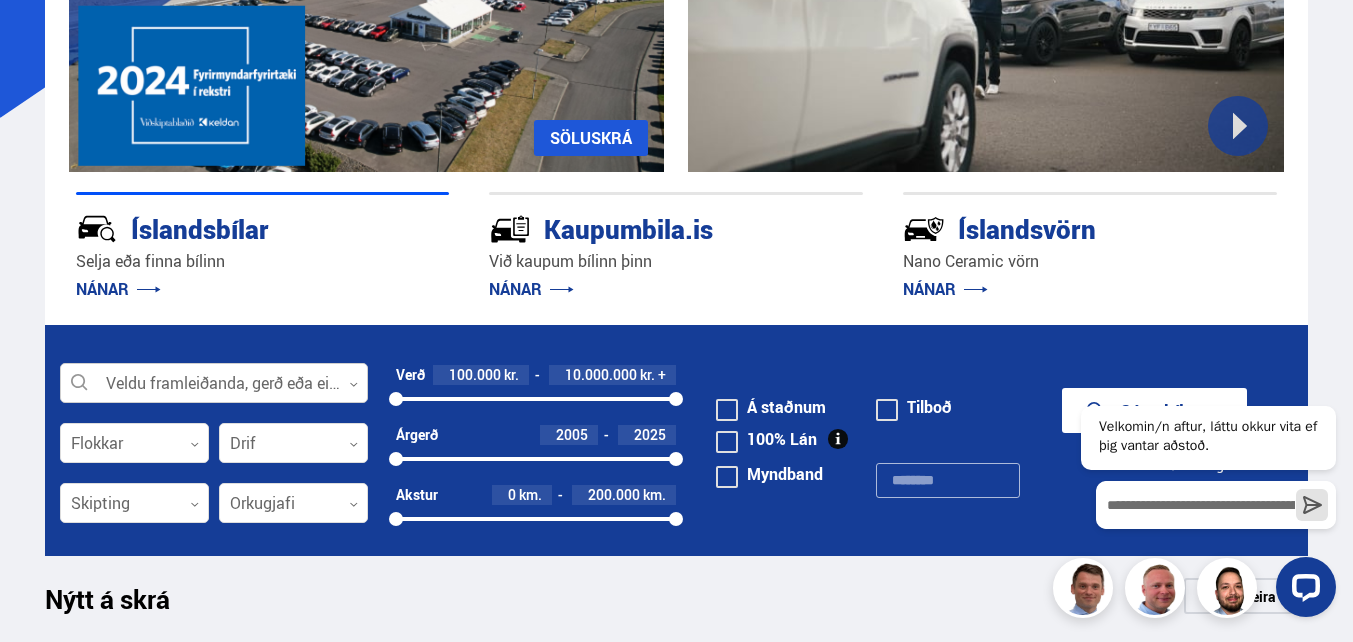 click at bounding box center (214, 384) 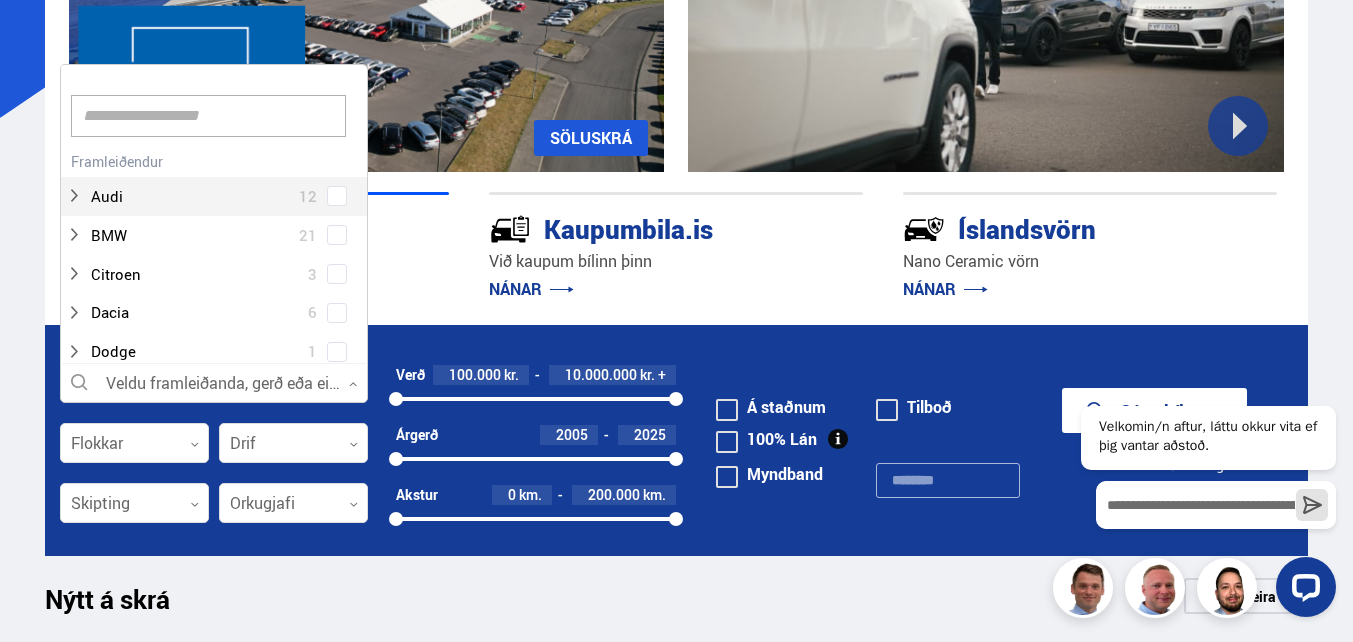 scroll, scrollTop: 302, scrollLeft: 315, axis: both 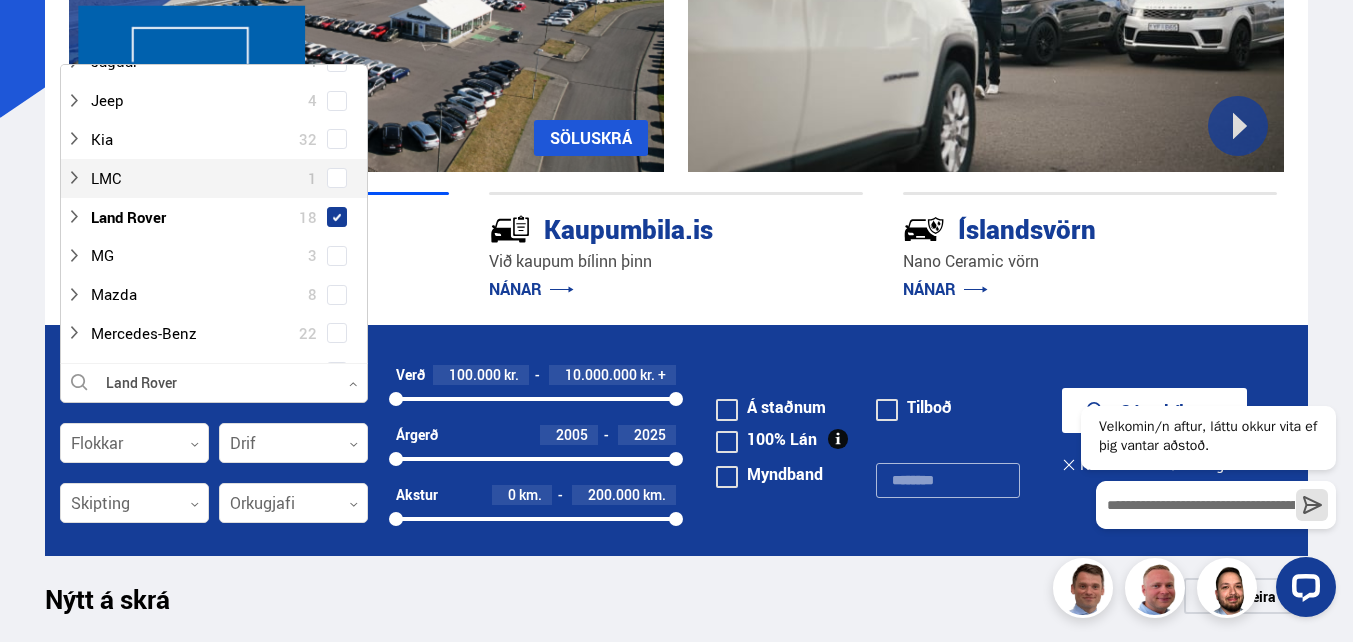 click on "Audi   12 BMW   21 Citroen   3 Dacia   6 Dodge   1 Ducati   1 Fiat   4 Ford   12 Honda   5 Hyundai   9 Iveco   1 Jaguar   4 Jeep   4 Kia   32 LMC   1 Land Rover   18 MG   3 Mazda   8 Mercedes-Benz   22 Mitsubishi   6 Nissan   18 Opel   6 Peugeot   9 Polaris   1 Porsche   6 Renault   13 Skoda   5 Ssangyong   4 Subaru   5 Suzuki   6 Tesla   26 Toyota   17 Triumph   1 VW   22 Volvo   14 Víkurvagnar   1   Buggy     Fjórhjól     Fjölnotabíll     Fólksbíll     Hjól     Hjólhýsi     Húsbíll     Jeppi     Pallbíll     Rúta     Sendibíll     Skutbíll     Sportbíll     Sportjeppi     Tengivagn     Tómstundatæki     Vinnuflokkabíll     Vörubíll     Þungt bifhjól     Beinskipting     Sjálfskipting     Óskilgreint     Afturhjóladrif     Fjórhjóladrif     Framhjóladrif     Óþekkt     Bensín     Dísil     Hybrid     Plug-in hybrid     Rafmagn     100% Lán     Á staðnum     Myndband     Skipti á dýrara     Skipti á ódýrara     Tilboð     Blár" at bounding box center (214, 5608) 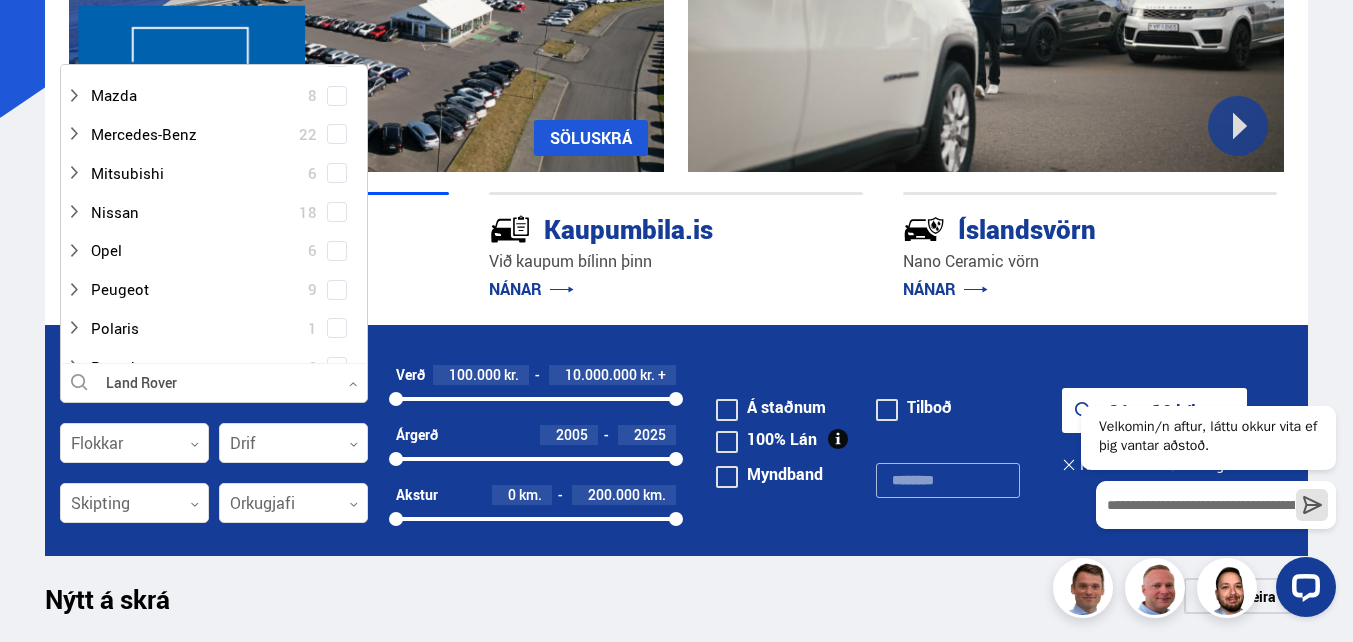 scroll, scrollTop: 800, scrollLeft: 0, axis: vertical 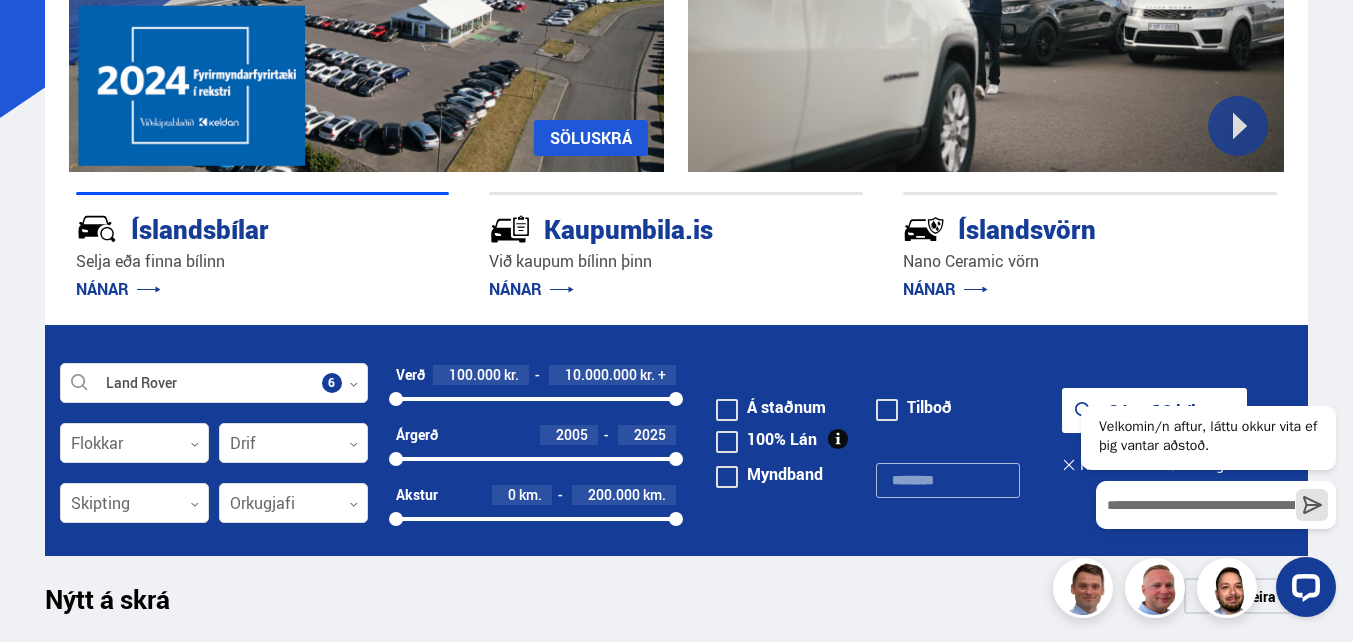 click on "Land Rover Veldu framleiðanda, gerð eða eiginleika 6     Flokkar 0     Drif 0     Verð   100000   kr.   10000000   kr.
+
100000 10000000     Árgerð   2005     2025       2005 2025     Akstur   0   km.   200000   km.     0 200000     Skipting 0     Orkugjafi 0
Á staðnum
Tilboð
100% Lán
Litur 0     Dyrafjöldi 0     Farþegafjöldi 0     Dekkstærð, í.   12   ''   48   ''     12 48     Vél   50   cc.   10000   cc.     50 10000     Hestöfl   50   hö.   600   hö.     50 600     CO2   0   gr/km.   500   gr/km.     0 500
Sýna 18 bíla
Hreinsa leit
Ítarleg leit
Myndband" at bounding box center (676, 440) 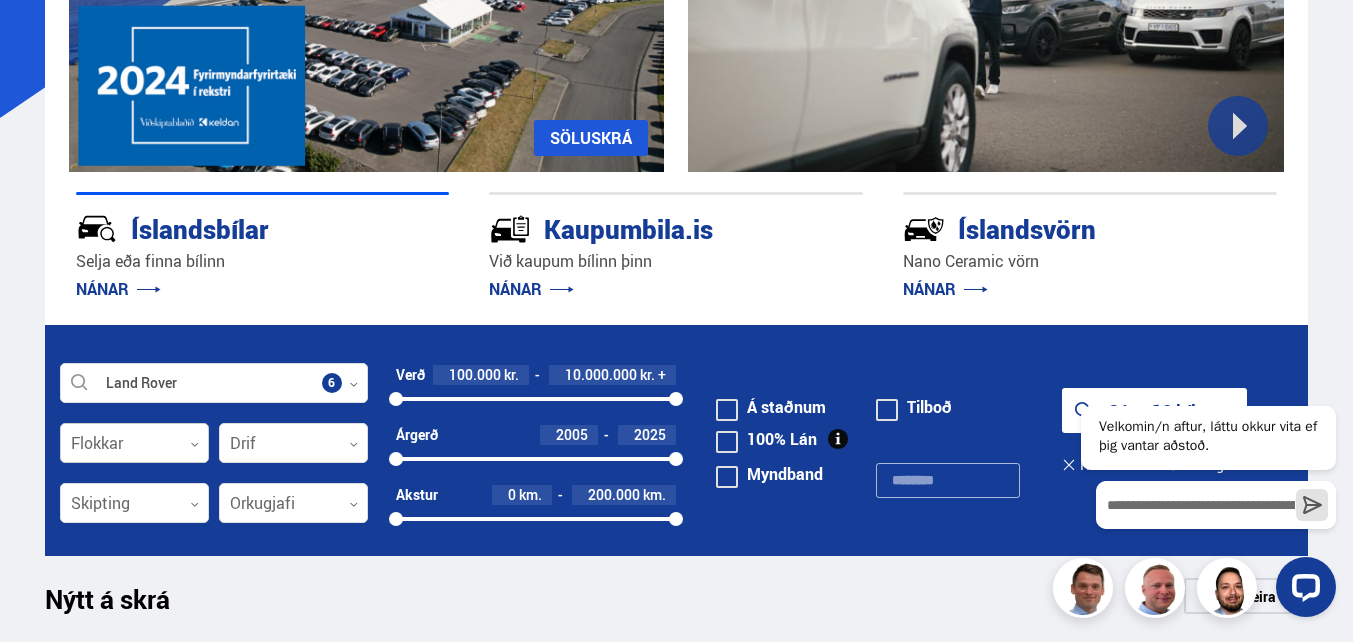 click at bounding box center (134, 444) 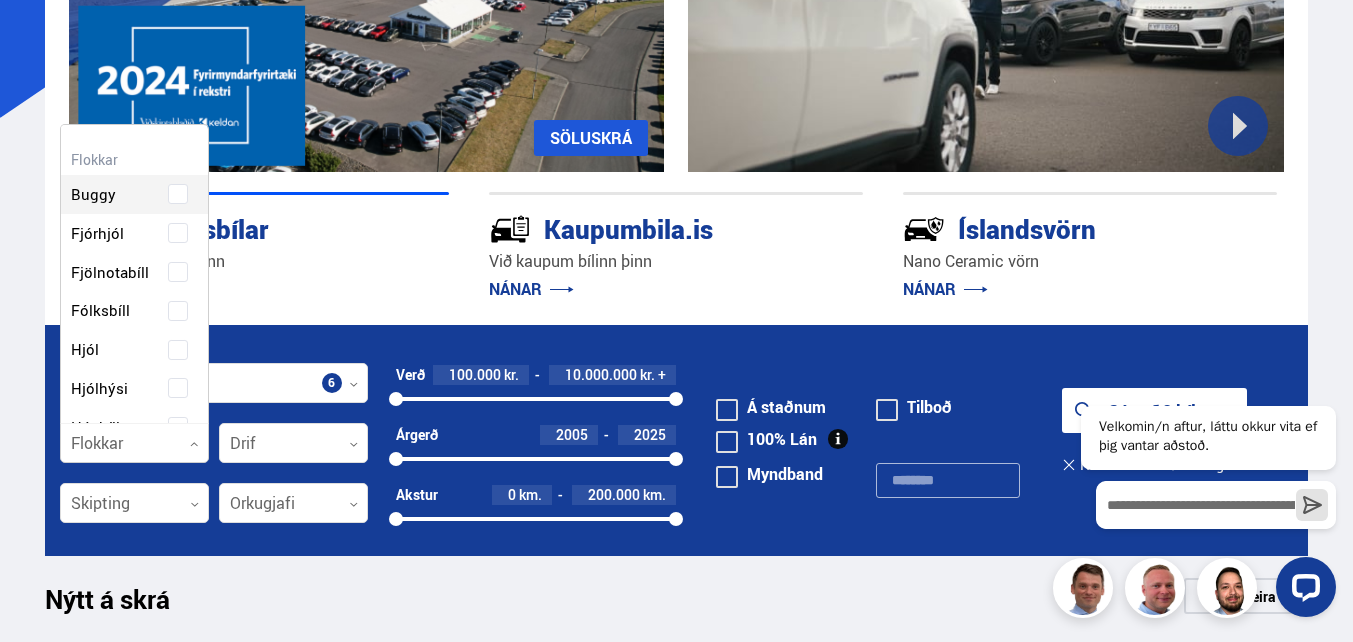 scroll, scrollTop: 302, scrollLeft: 156, axis: both 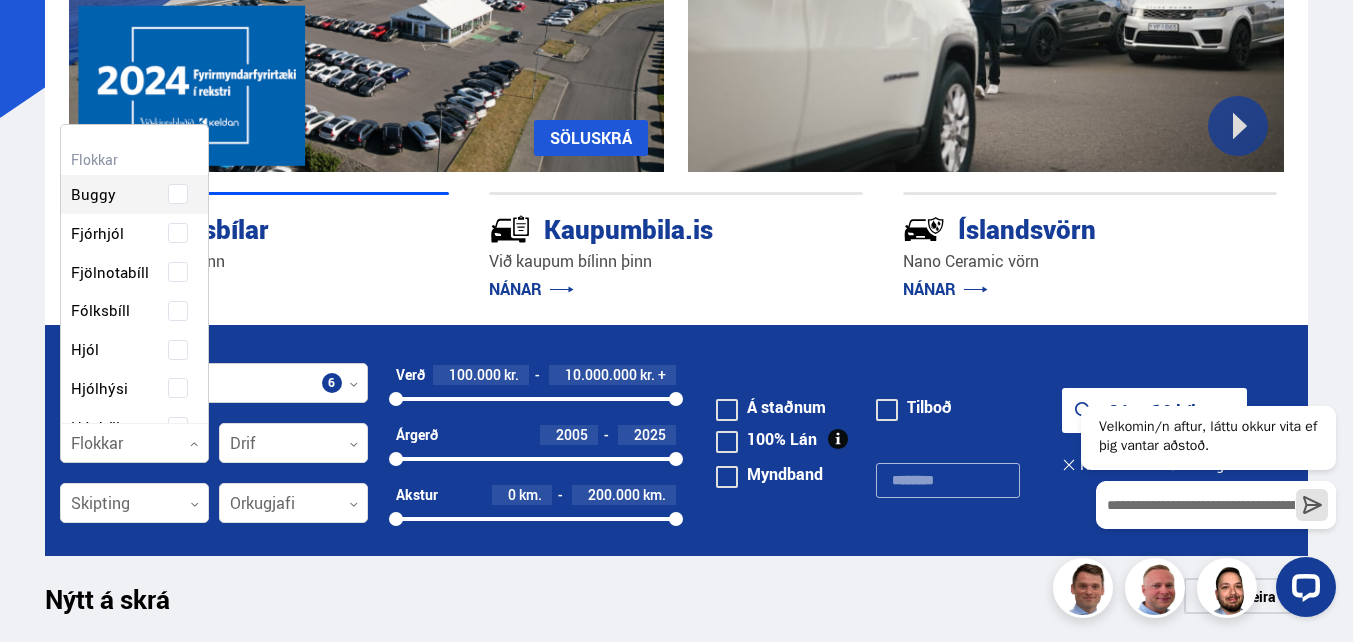 click at bounding box center (214, 384) 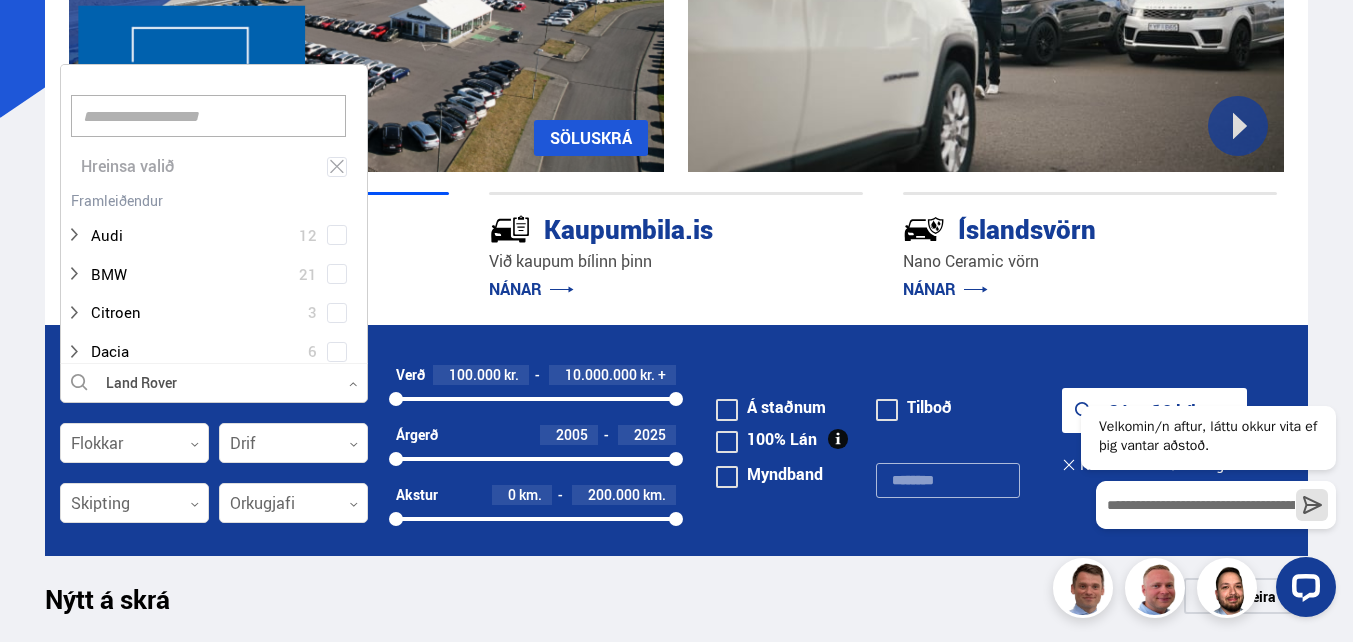 scroll, scrollTop: 302, scrollLeft: 315, axis: both 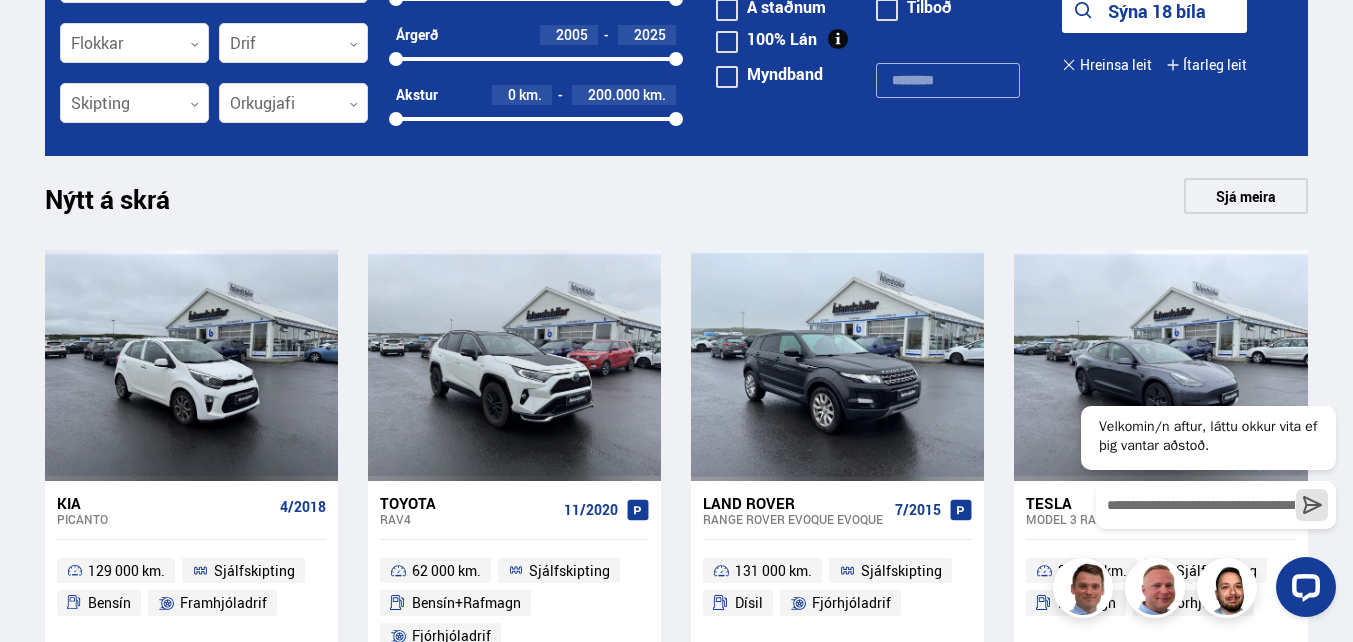 click on "Land Rover Veldu framleiðanda, gerð eða eiginleika 6     Flokkar 0     Drif 0     Verð   100000   kr.   10000000   kr.
+
100000 10000000     Árgerð   2005     2025       2005 2025     Akstur   0   km.   200000   km.     0 200000     Skipting 0     Orkugjafi 0
Á staðnum
Tilboð
100% Lán
Litur 0     Dyrafjöldi 0     Farþegafjöldi 0     Dekkstærð, í.   12   ''   48   ''     12 48     Vél   50   cc.   10000   cc.     50 10000     Hestöfl   50   hö.   600   hö.     50 600     CO2   0   gr/km.   500   gr/km.     0 500
Sýna 18 bíla
Hreinsa leit
Ítarleg leit
Myndband" at bounding box center [676, 40] 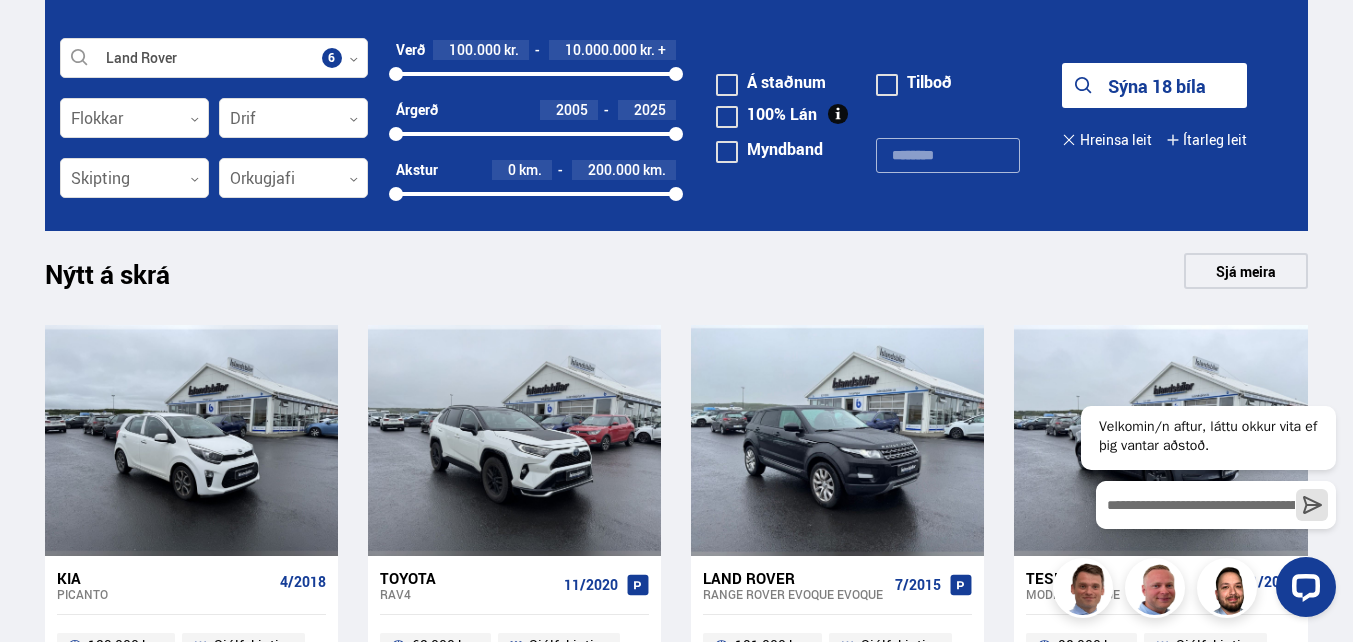 scroll, scrollTop: 500, scrollLeft: 0, axis: vertical 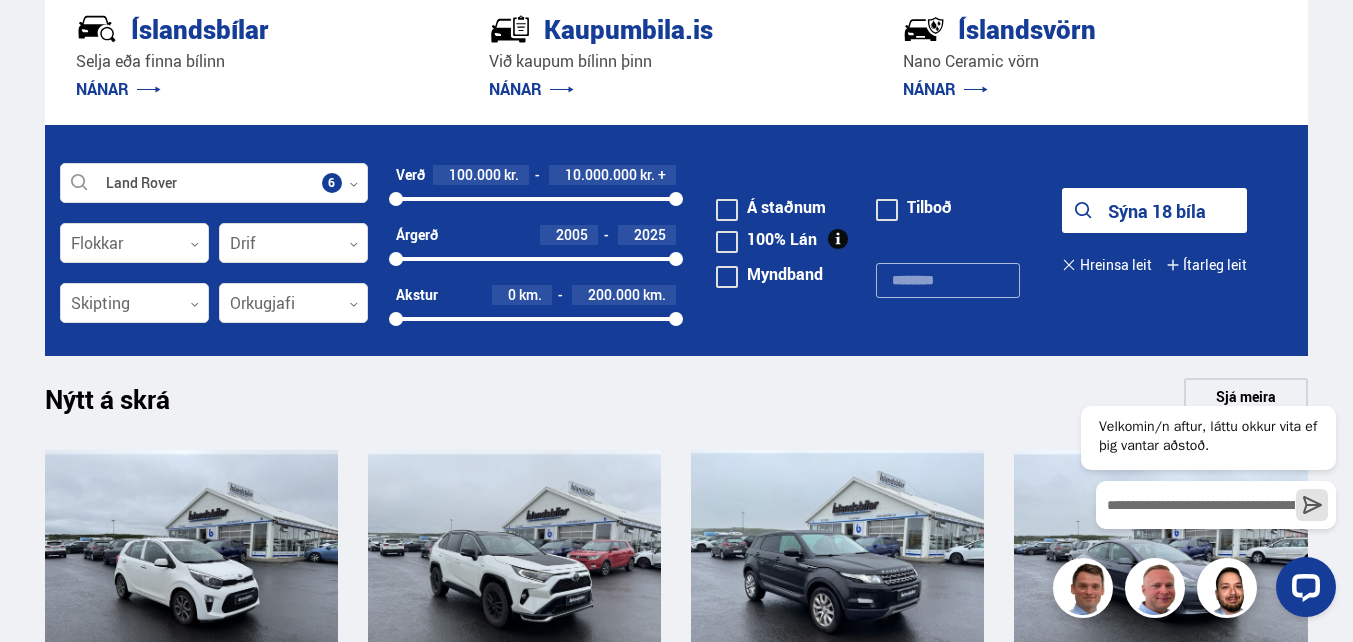 click on "Sýna 18 bíla" at bounding box center (1154, 210) 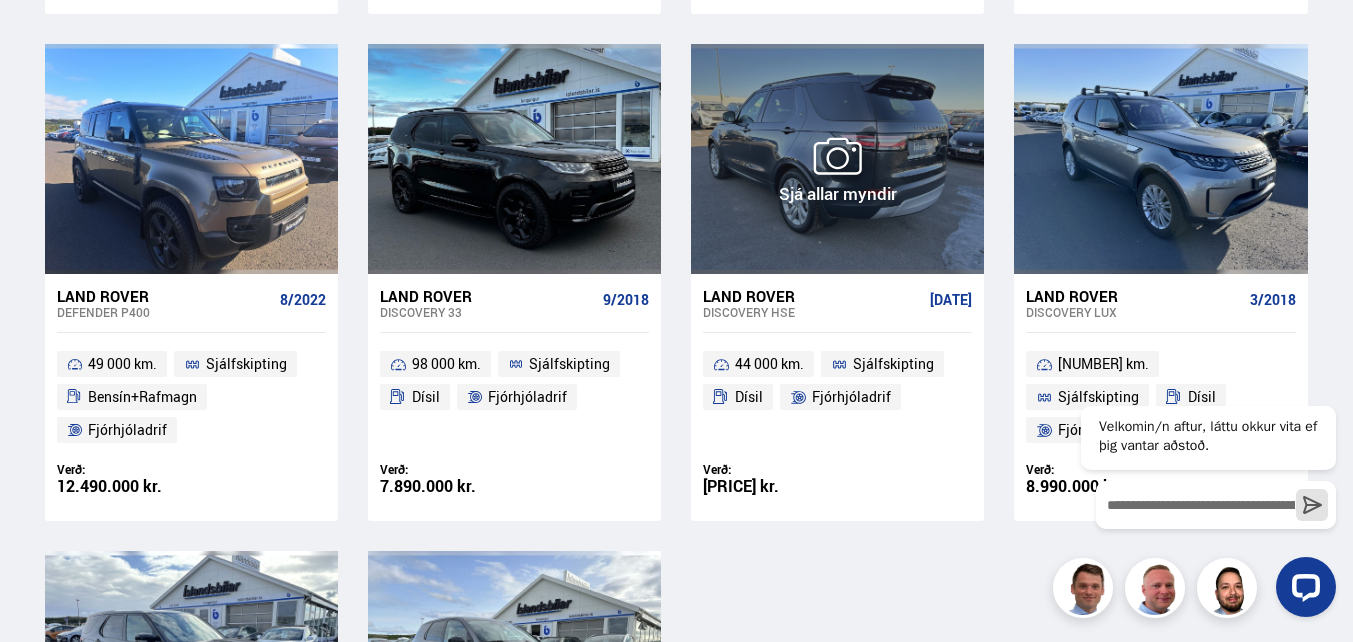 scroll, scrollTop: 2300, scrollLeft: 0, axis: vertical 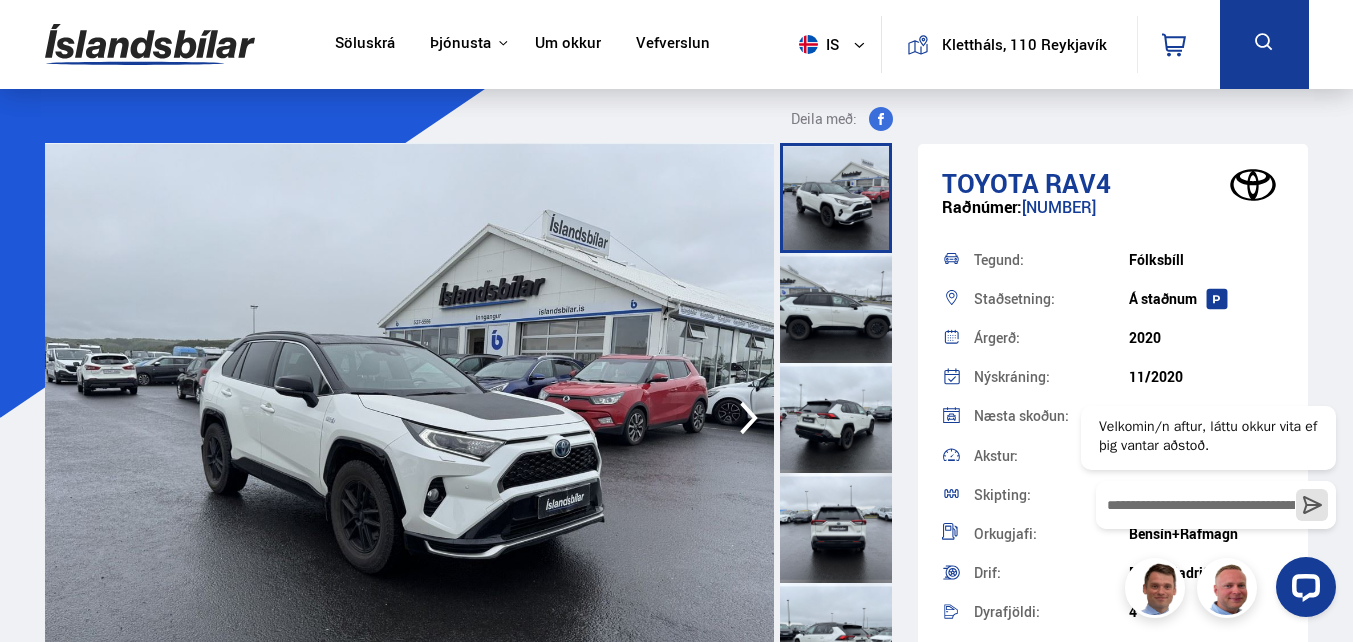 click at bounding box center (410, 418) 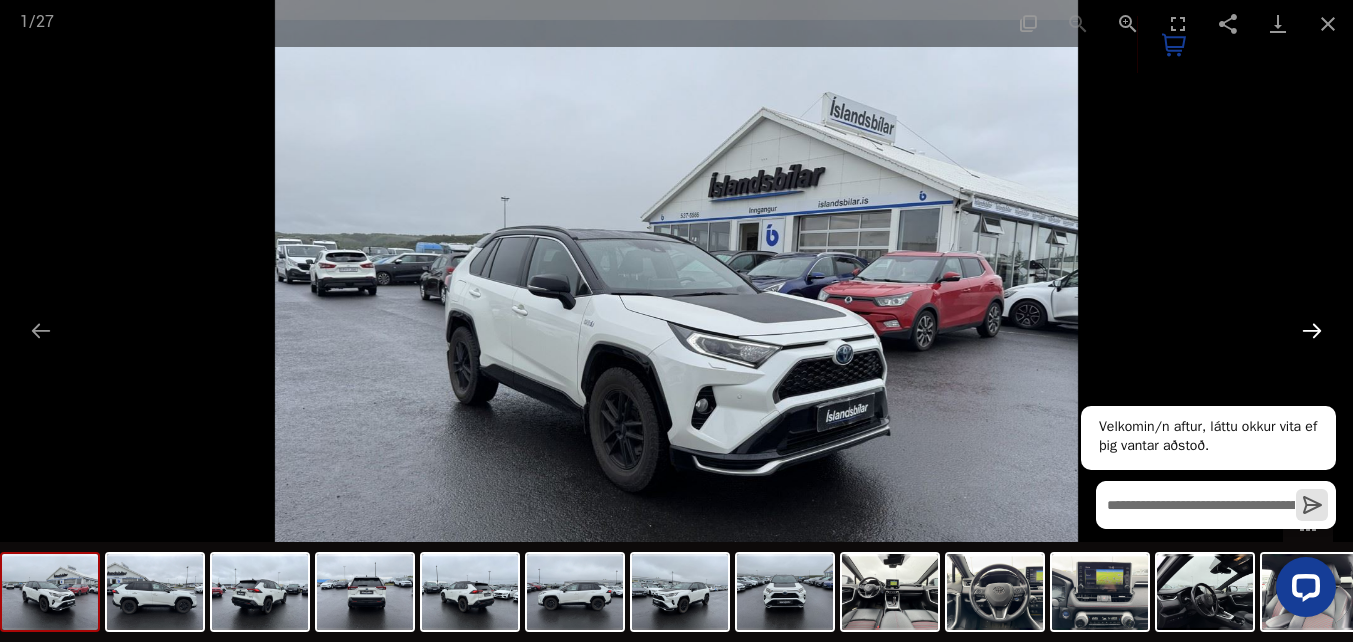 click at bounding box center [1312, 330] 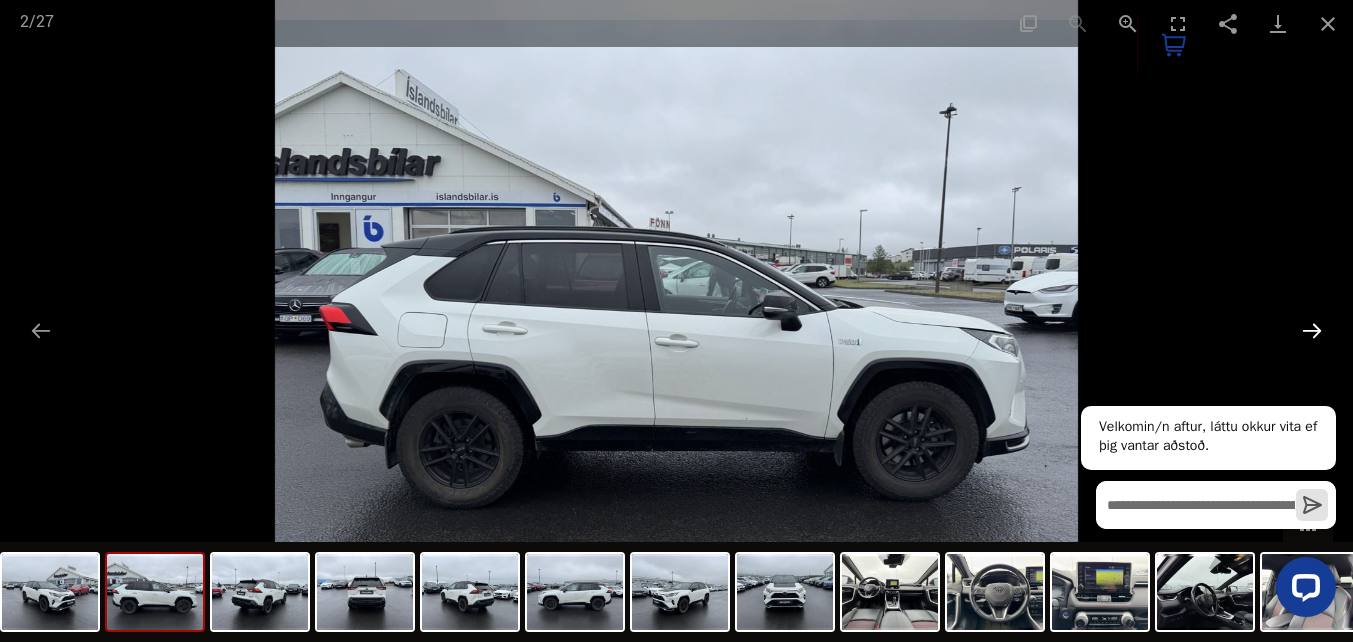 click at bounding box center (1312, 330) 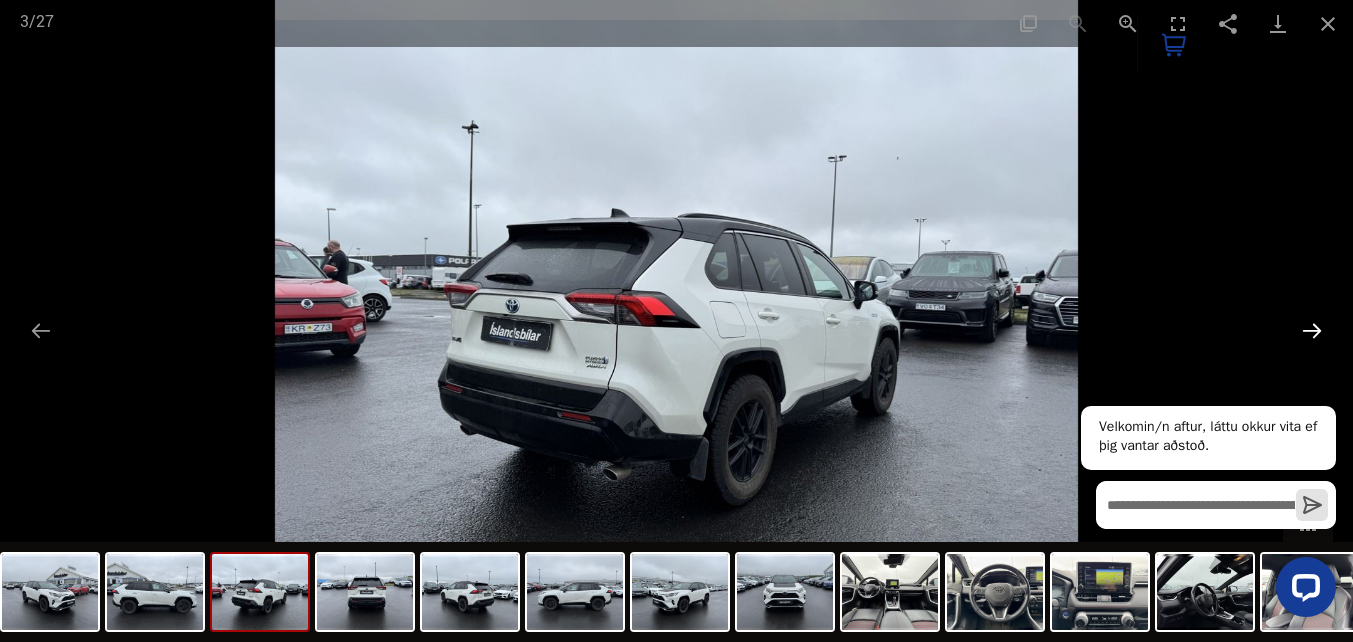 click at bounding box center (1312, 330) 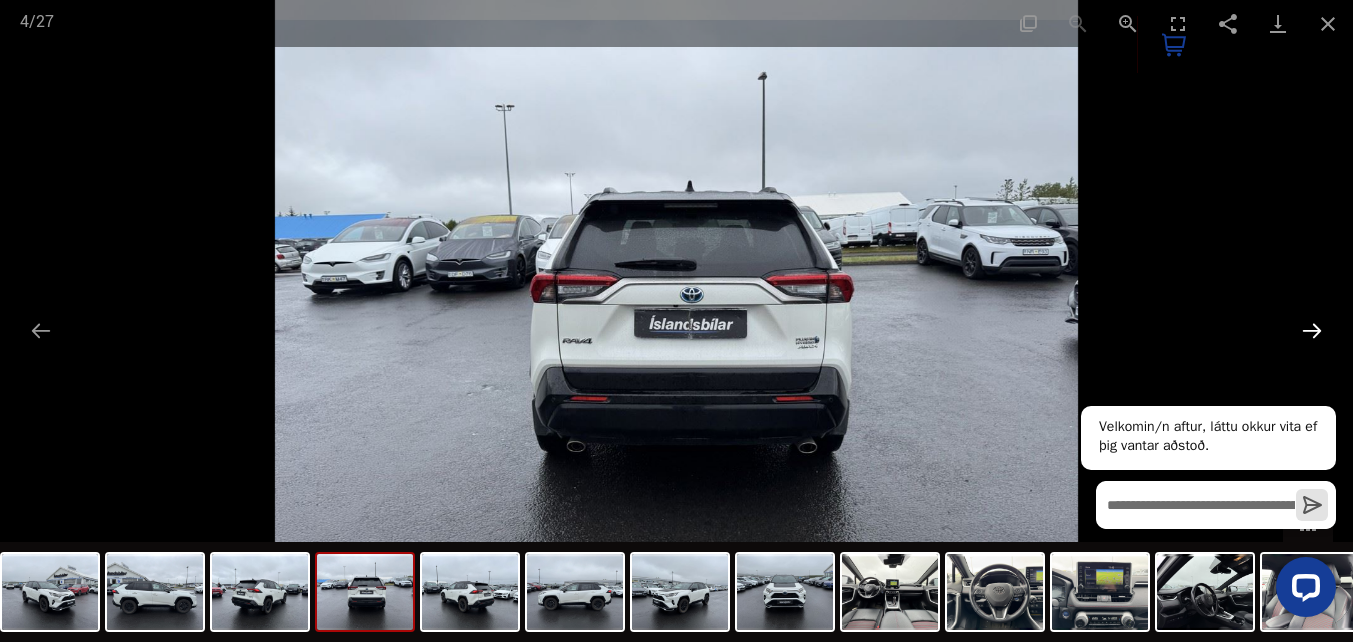 click at bounding box center (1312, 330) 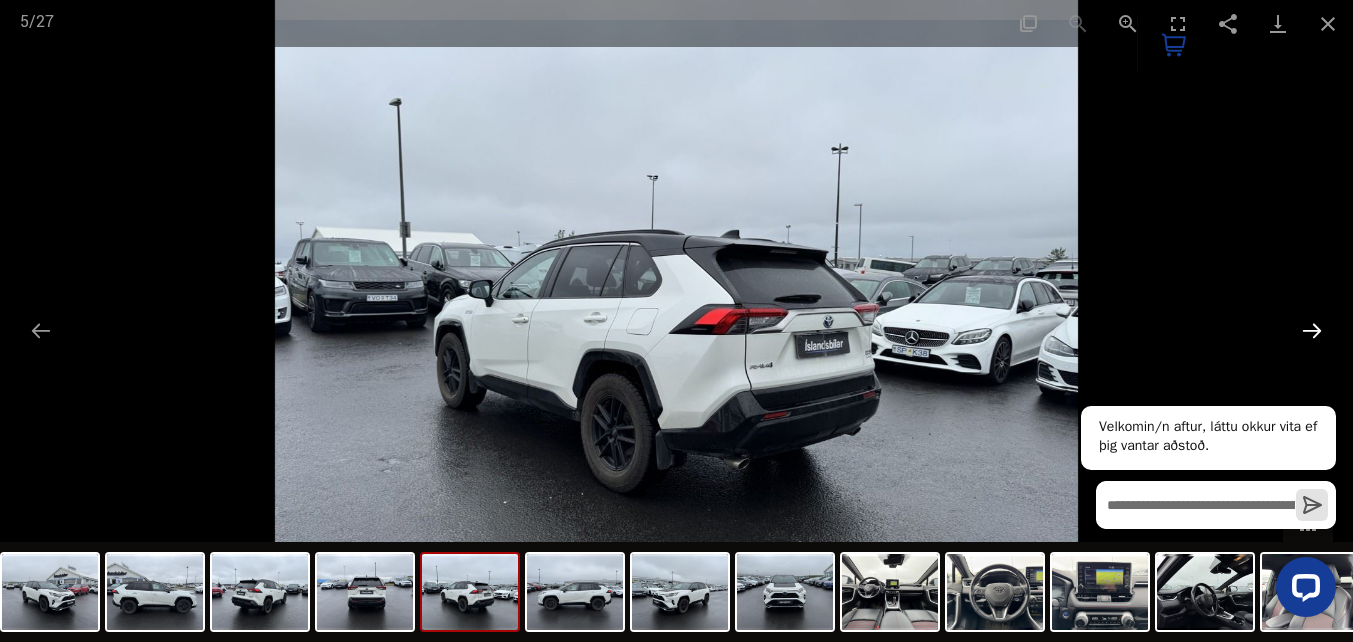 click at bounding box center [1312, 330] 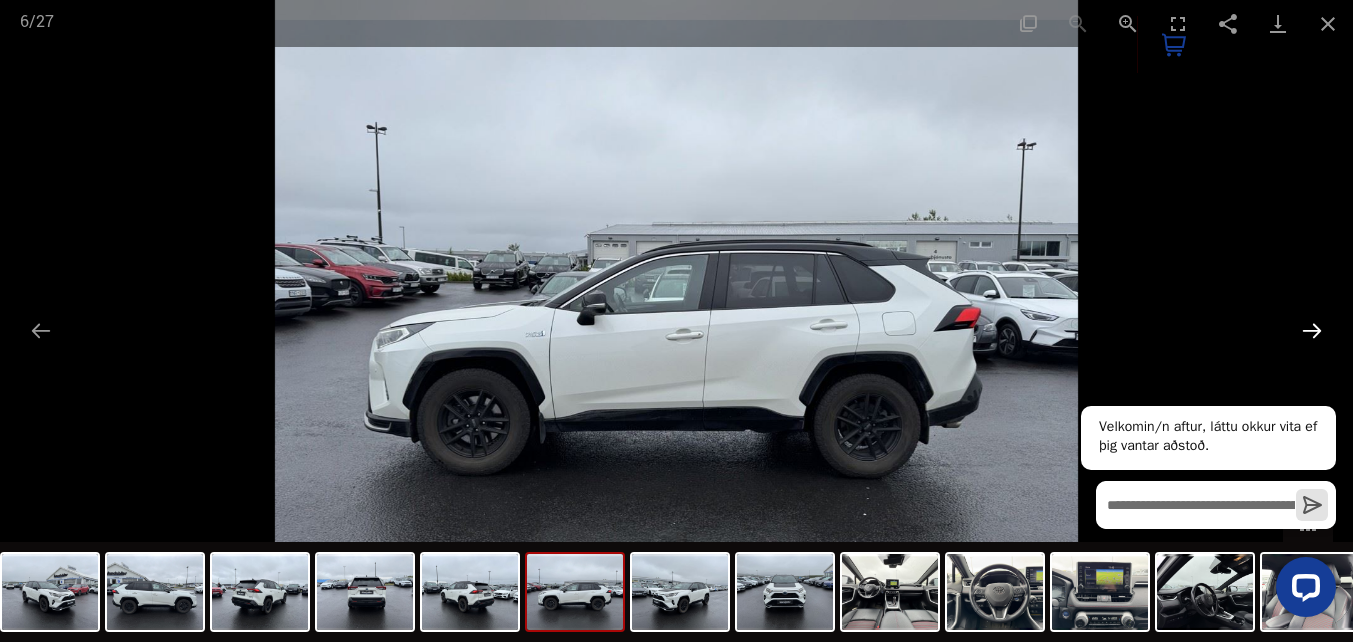 click at bounding box center [1312, 330] 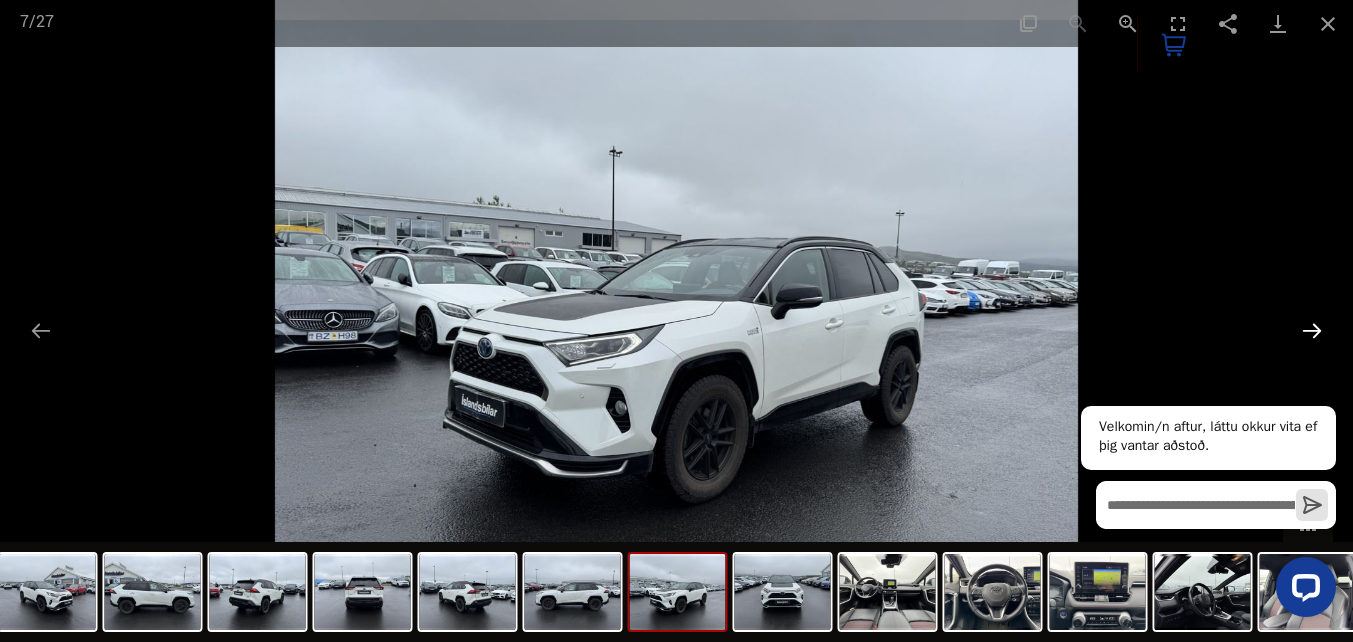 click at bounding box center [1312, 330] 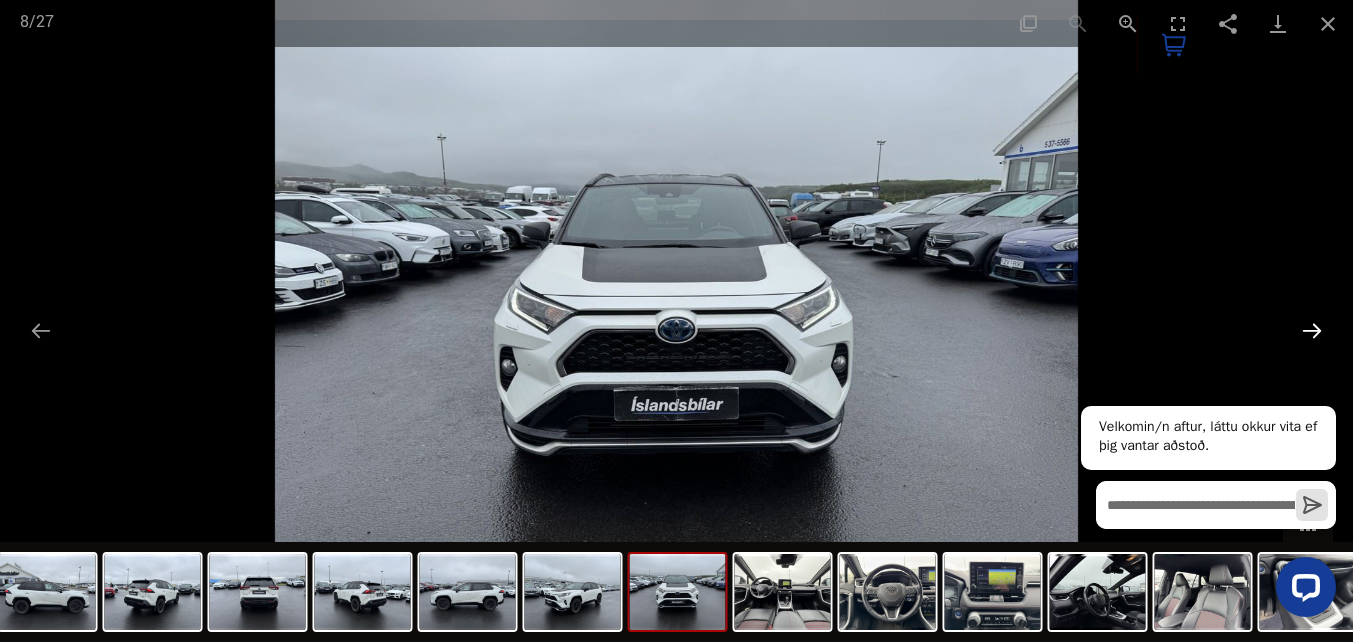 click at bounding box center (1312, 330) 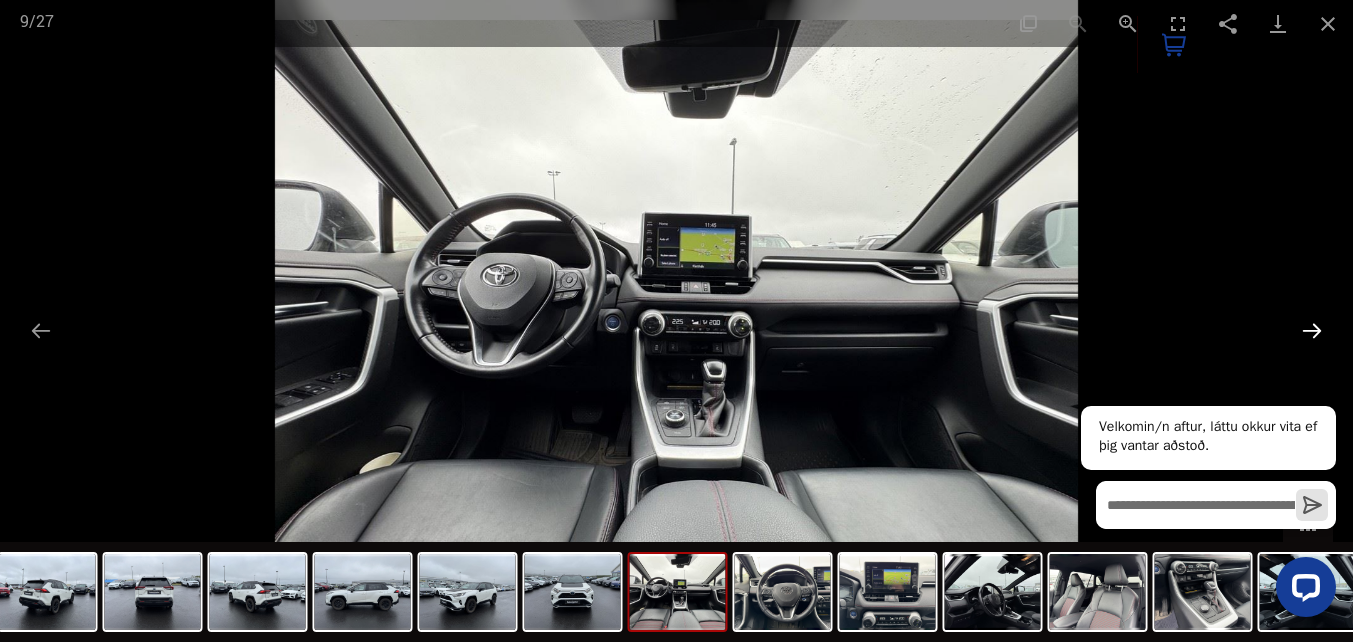 click at bounding box center [1312, 330] 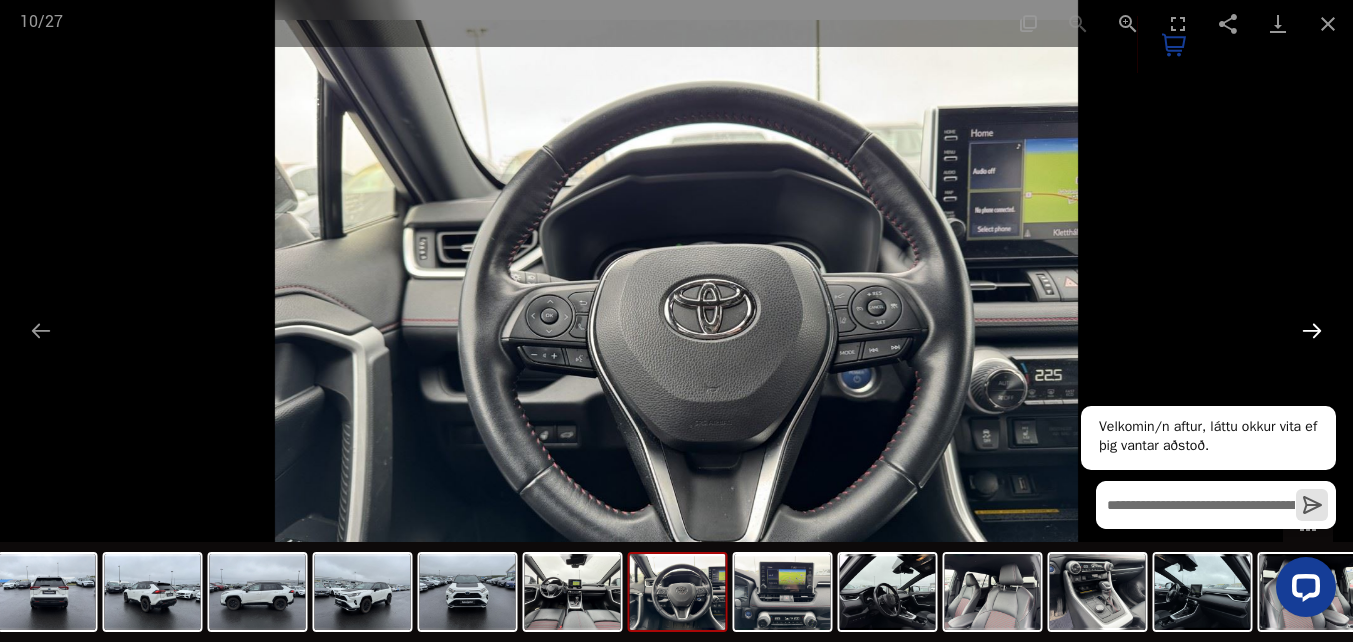 click at bounding box center [1312, 330] 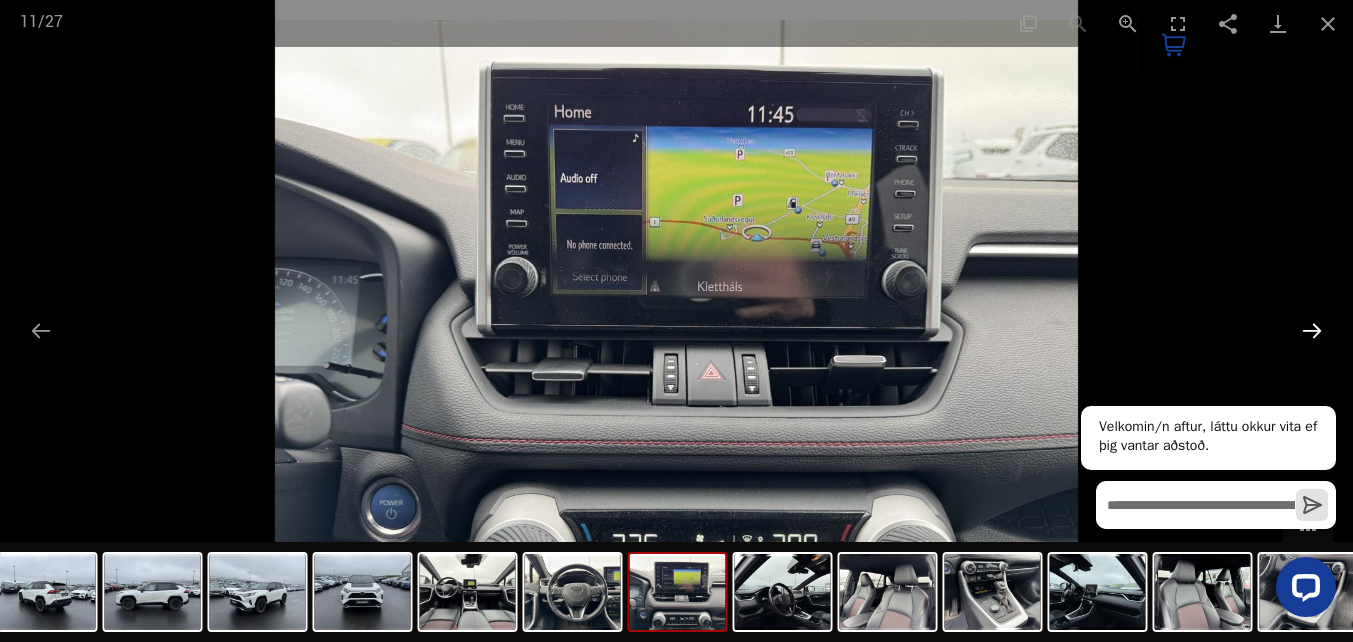 click at bounding box center (1312, 330) 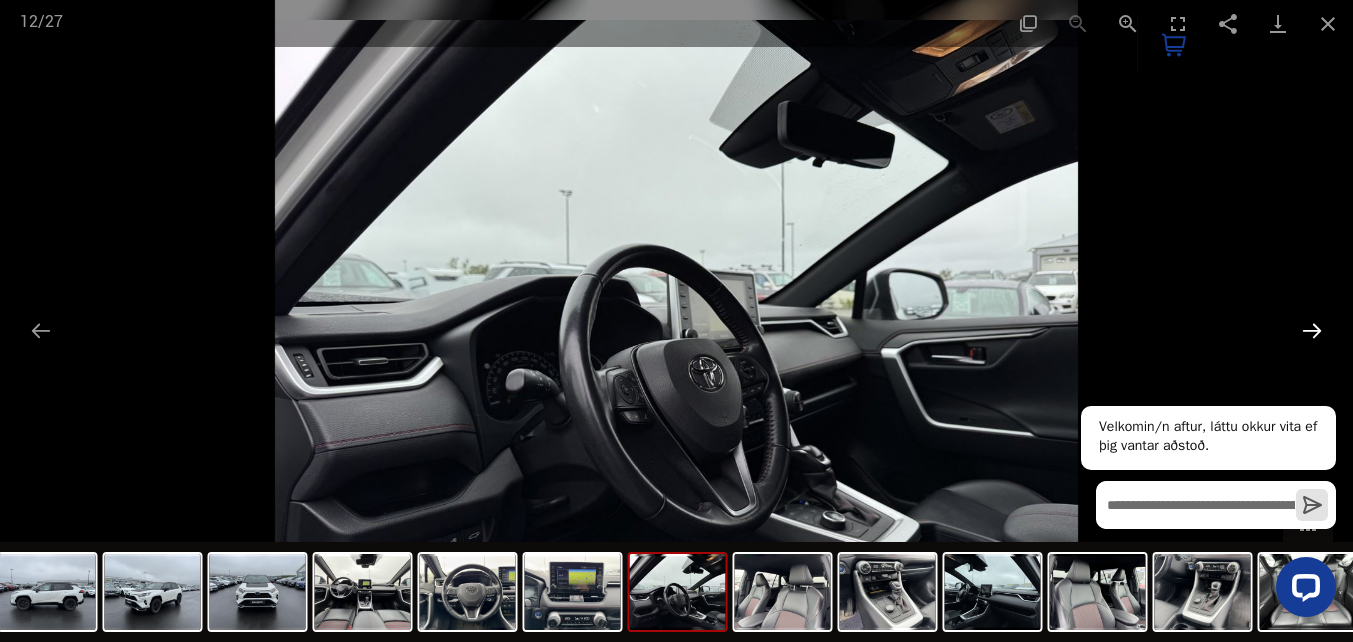 click at bounding box center [1312, 330] 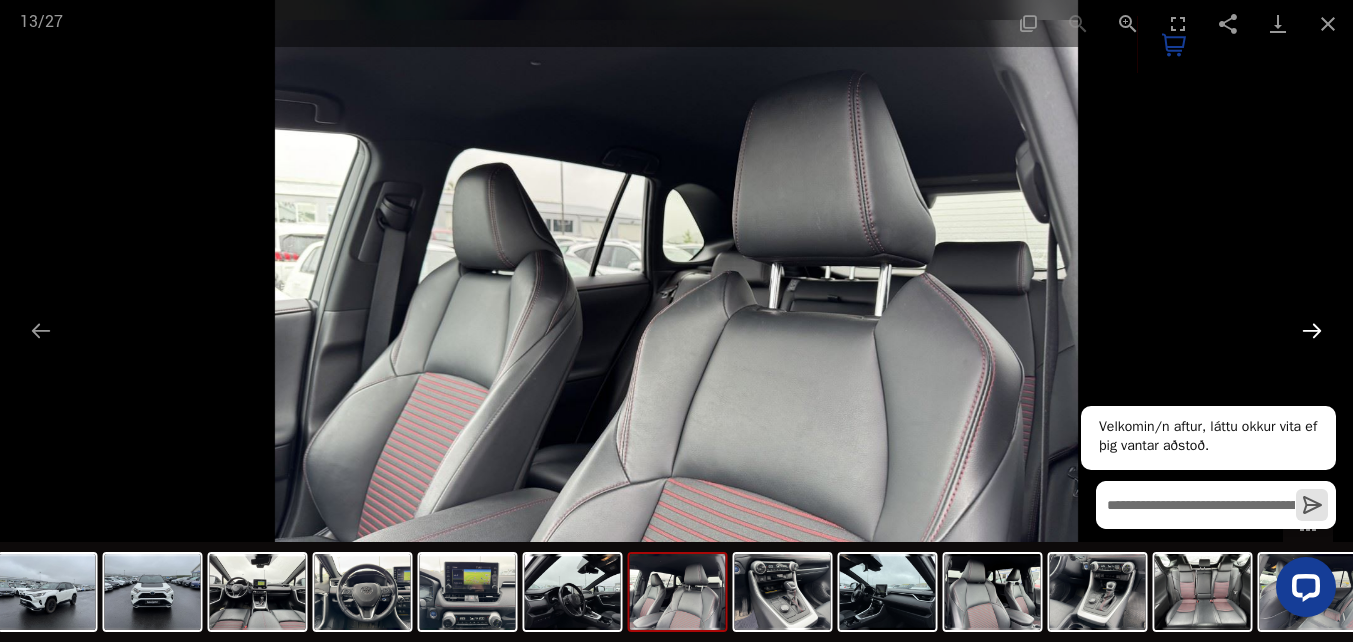 click at bounding box center (1312, 330) 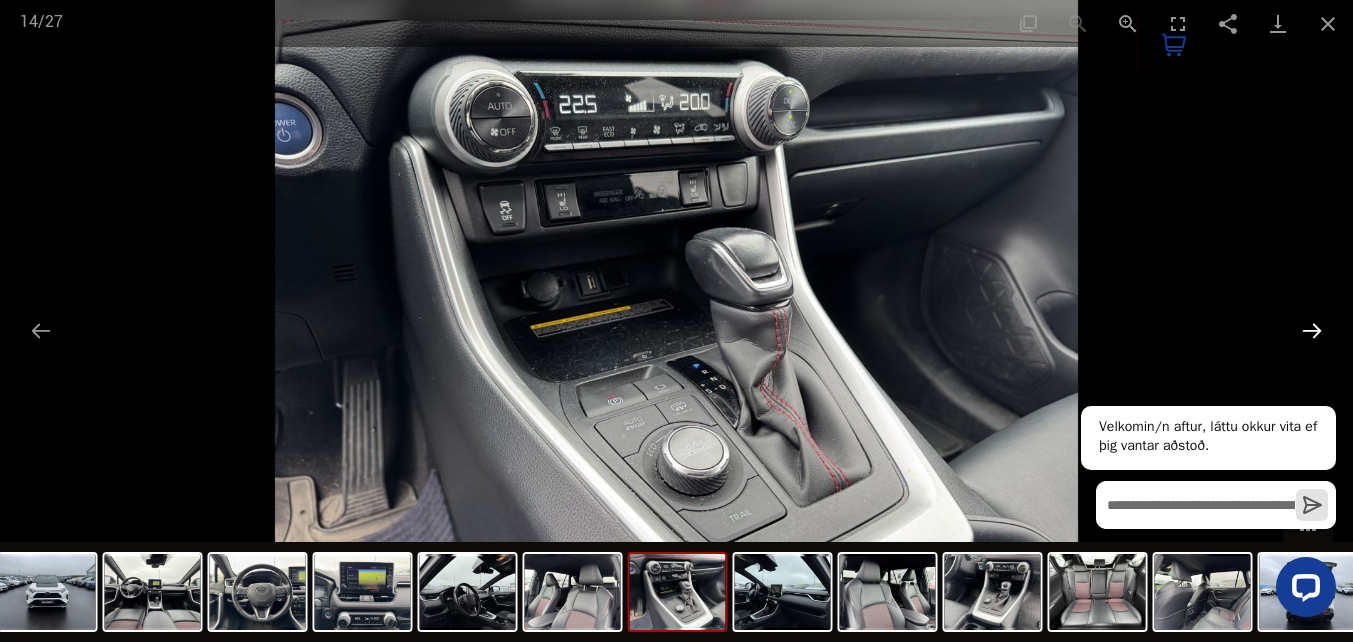 click at bounding box center (1312, 330) 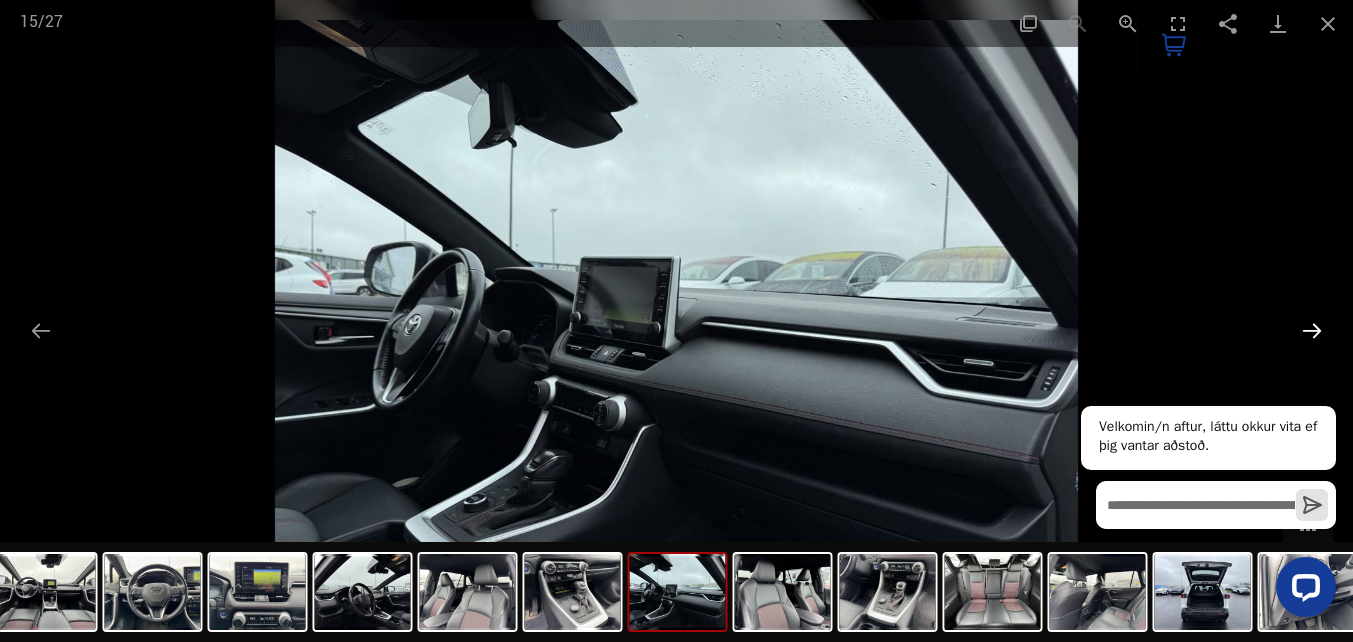 click at bounding box center (1312, 330) 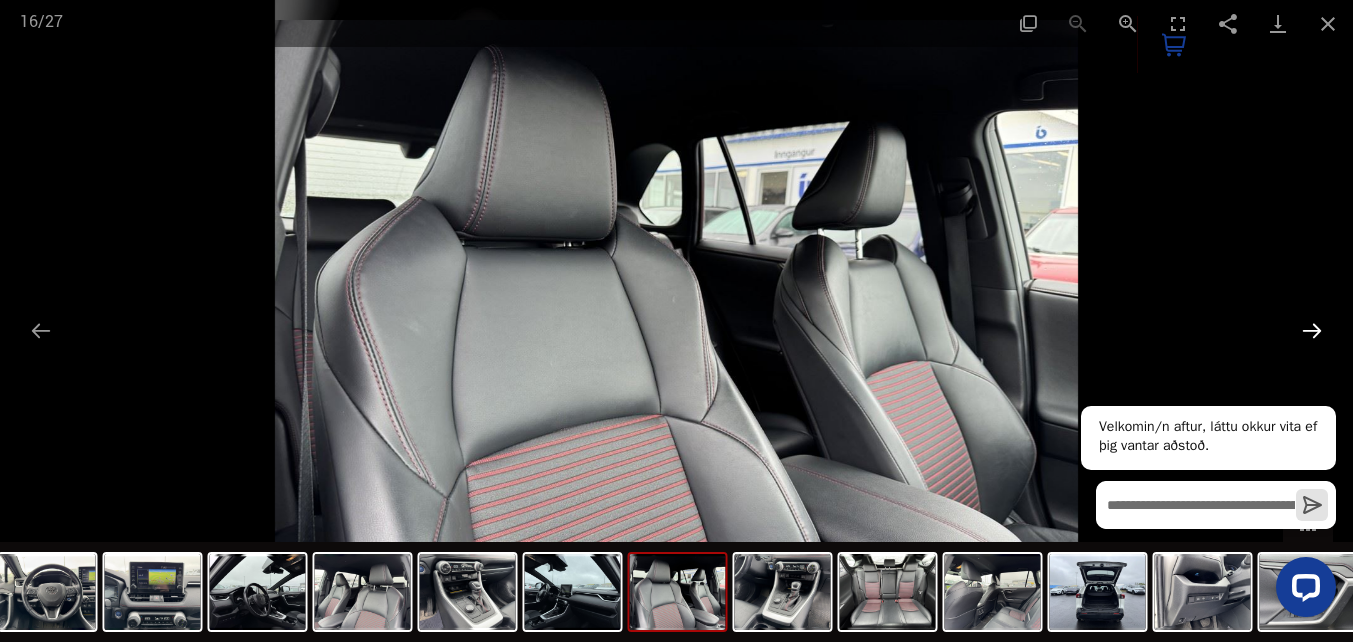 click at bounding box center (1312, 330) 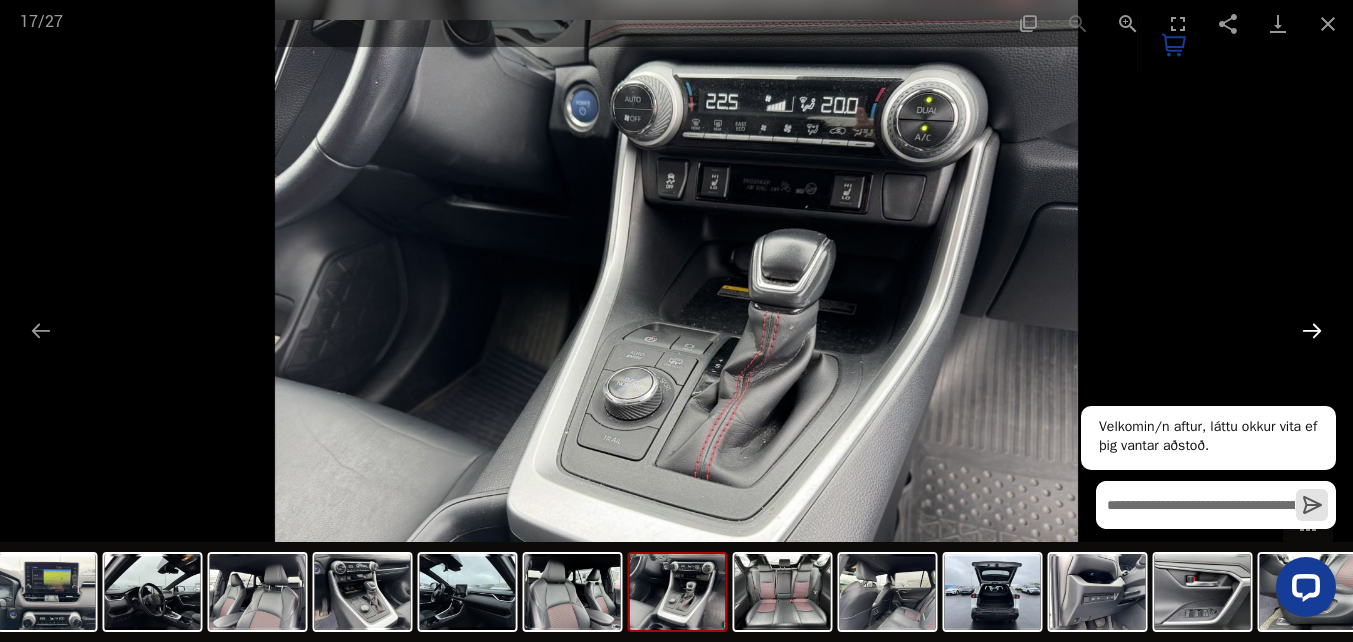 click at bounding box center (1312, 330) 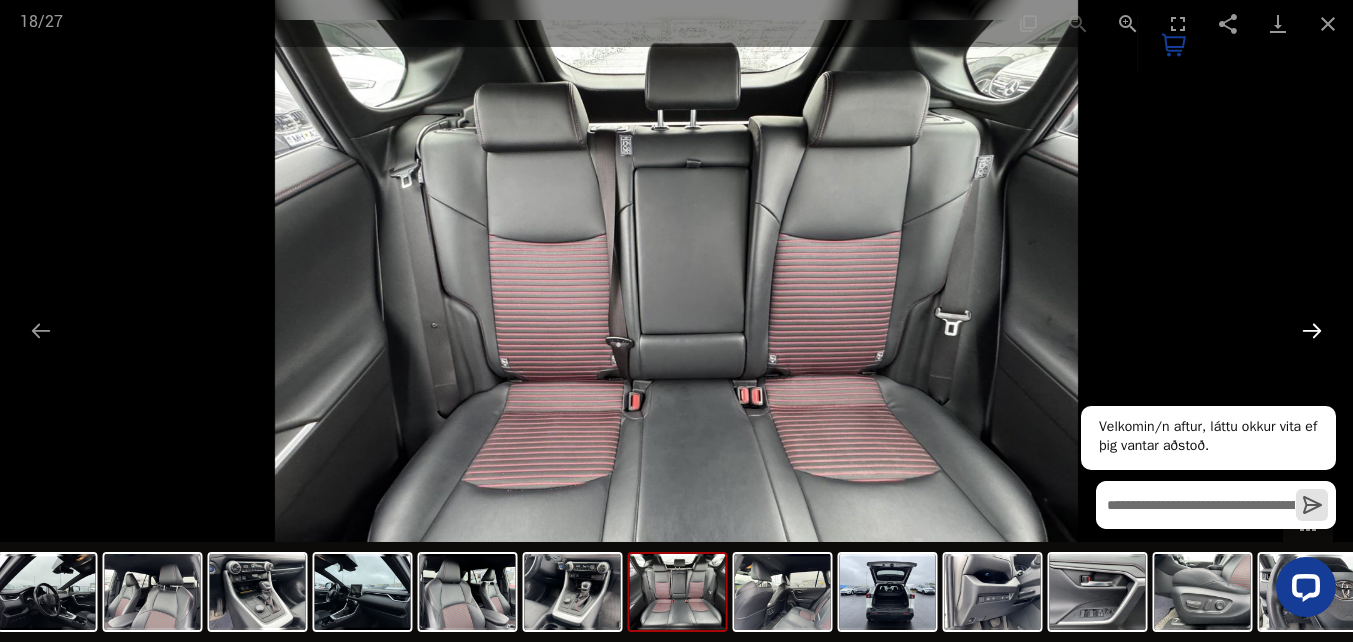 click at bounding box center (1312, 330) 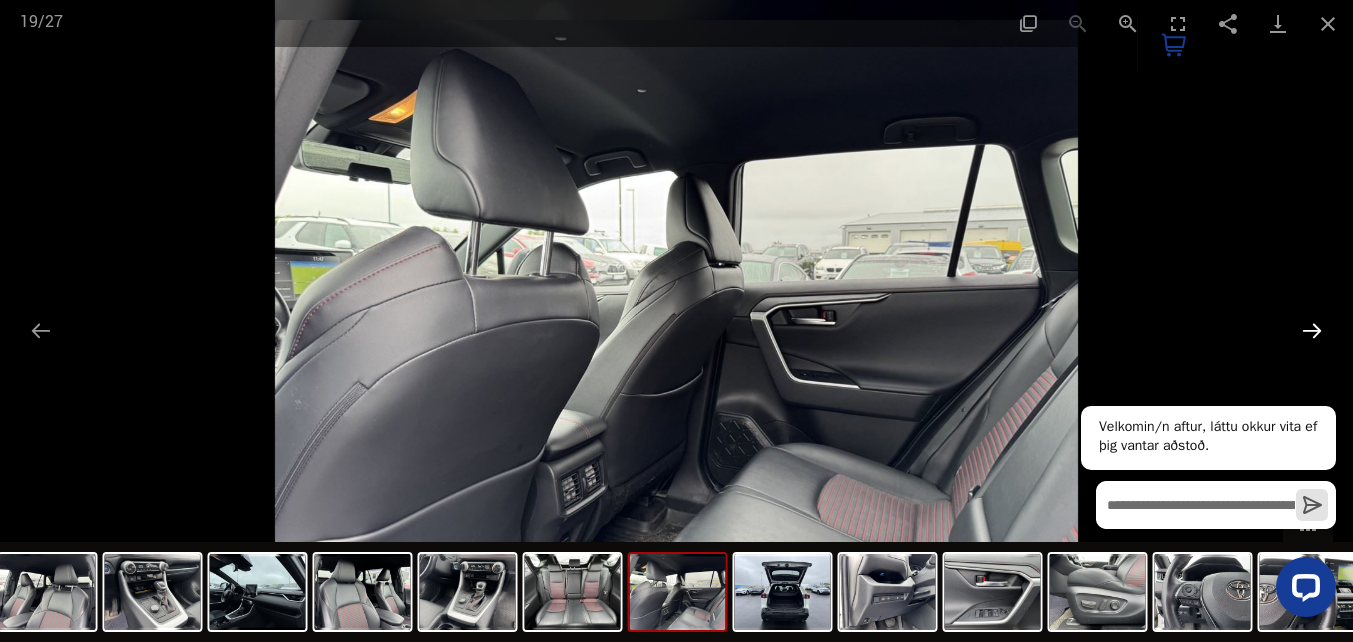 click at bounding box center (1312, 330) 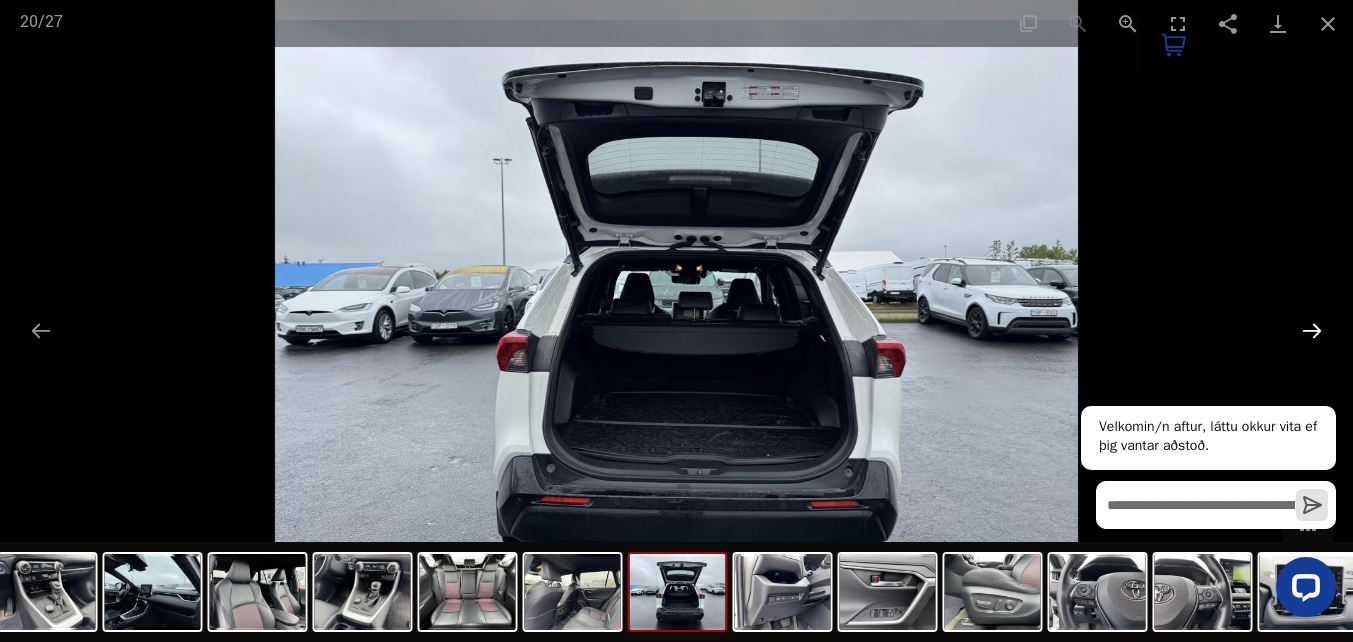 click at bounding box center [1312, 330] 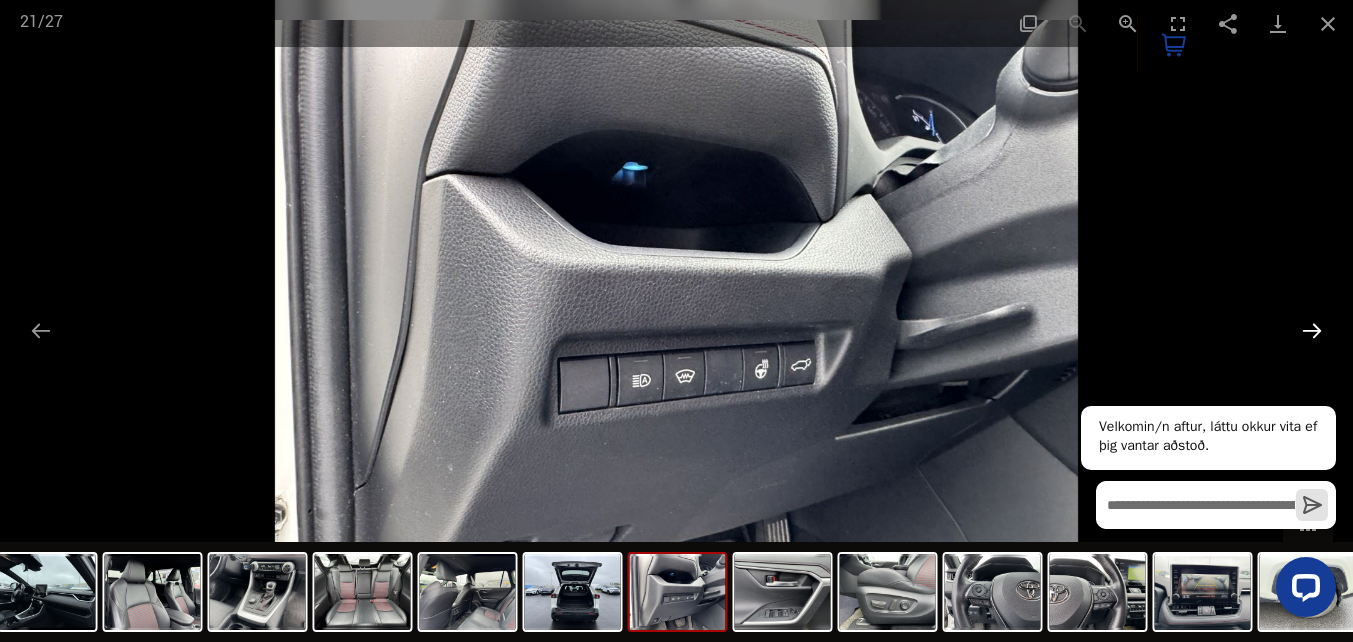 click at bounding box center [1312, 330] 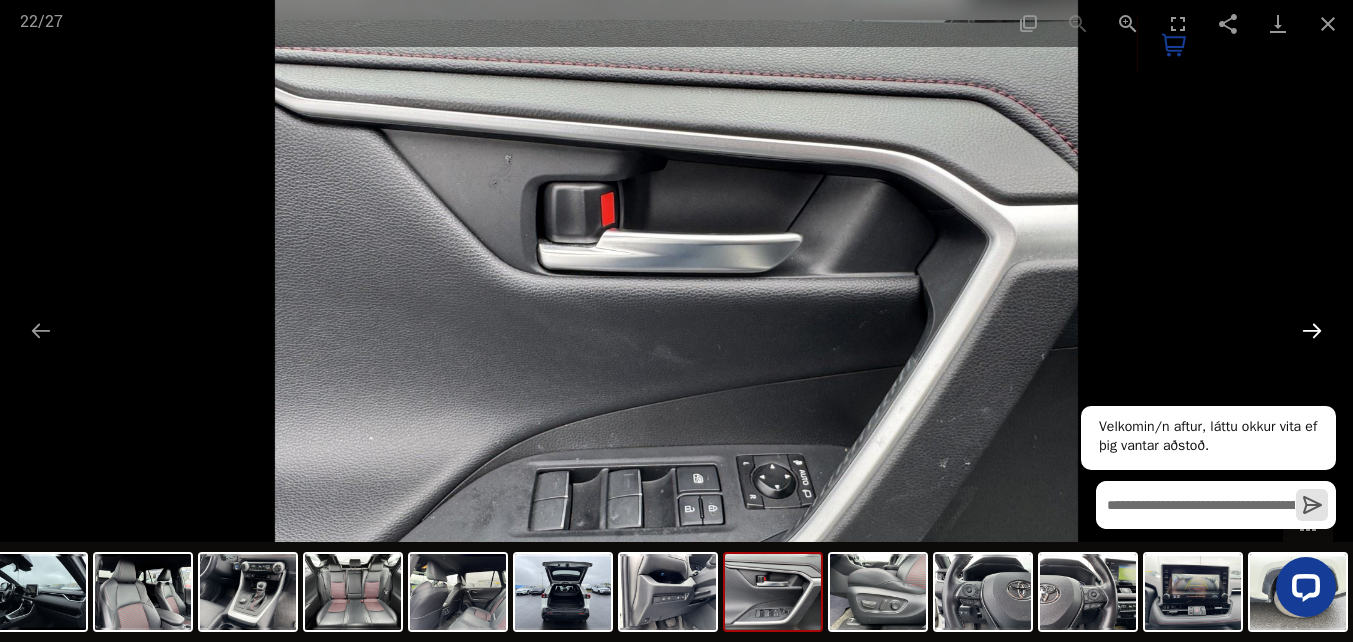 click at bounding box center (1312, 330) 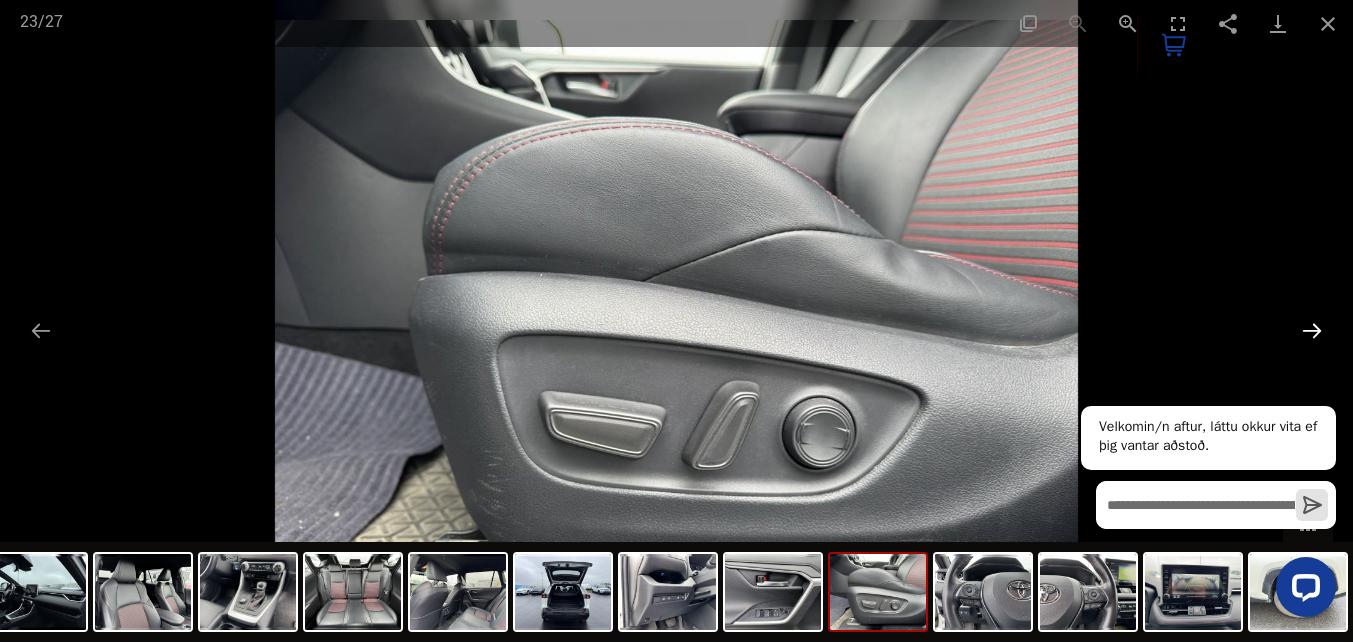 click at bounding box center [1312, 330] 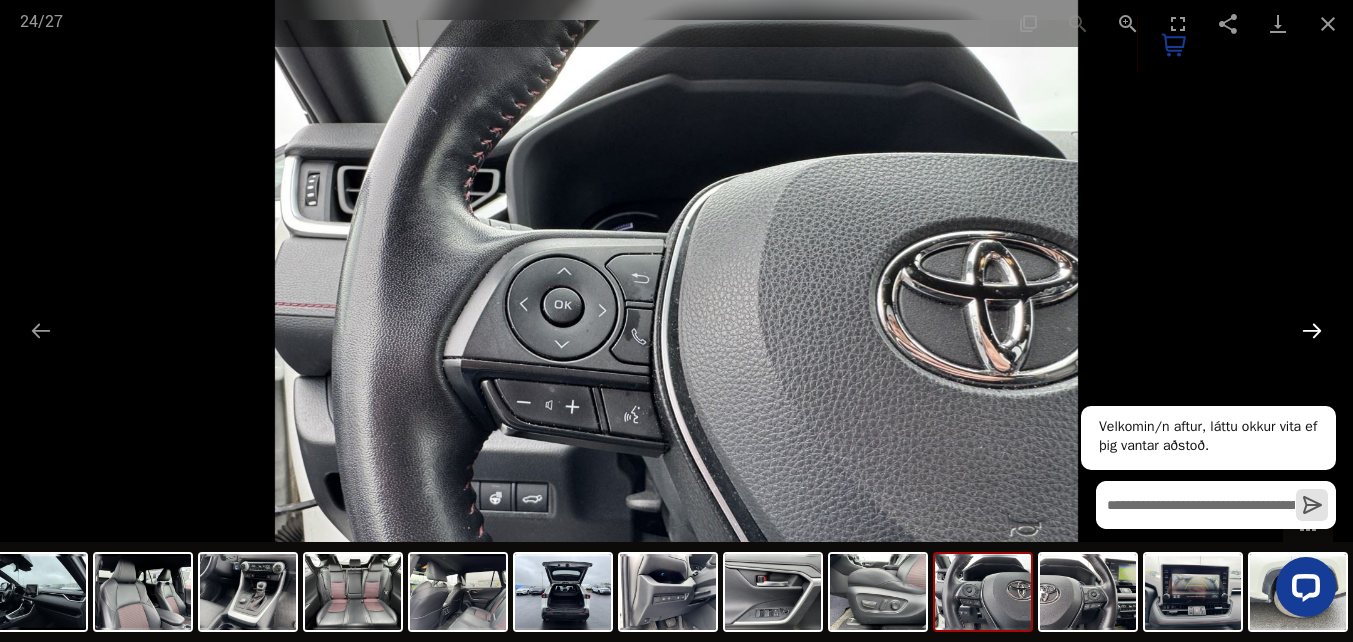 click at bounding box center (1312, 330) 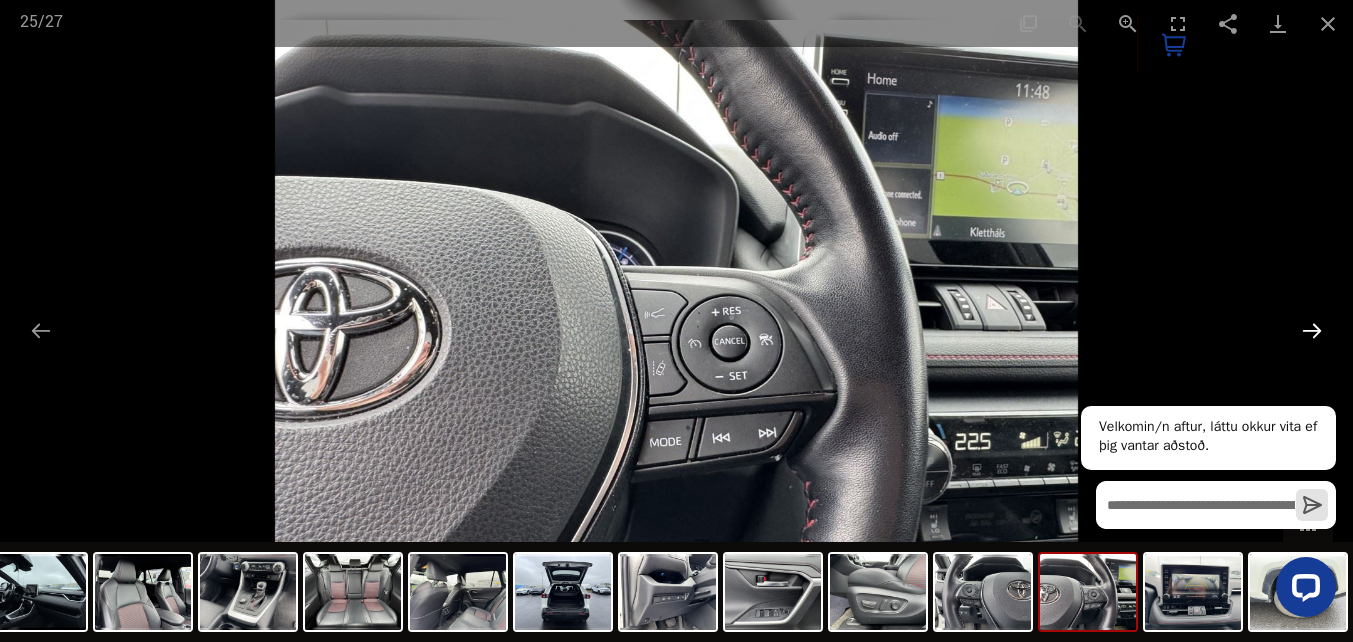 click at bounding box center [1312, 330] 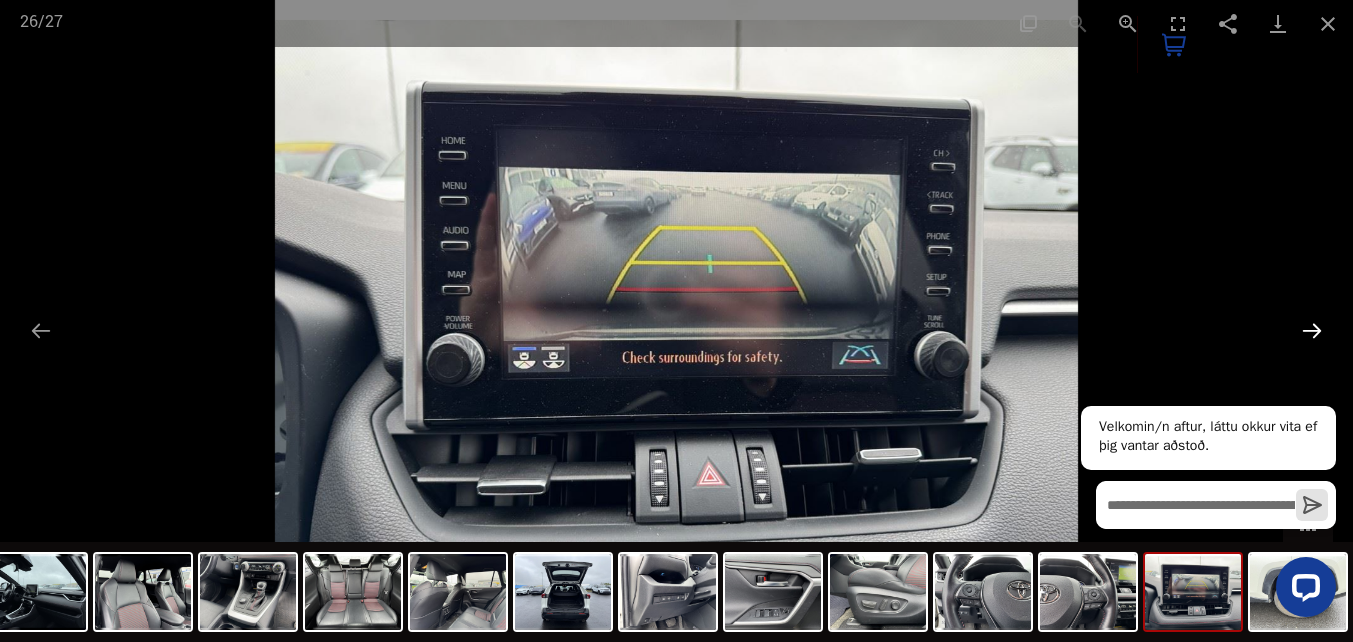 click at bounding box center (1312, 330) 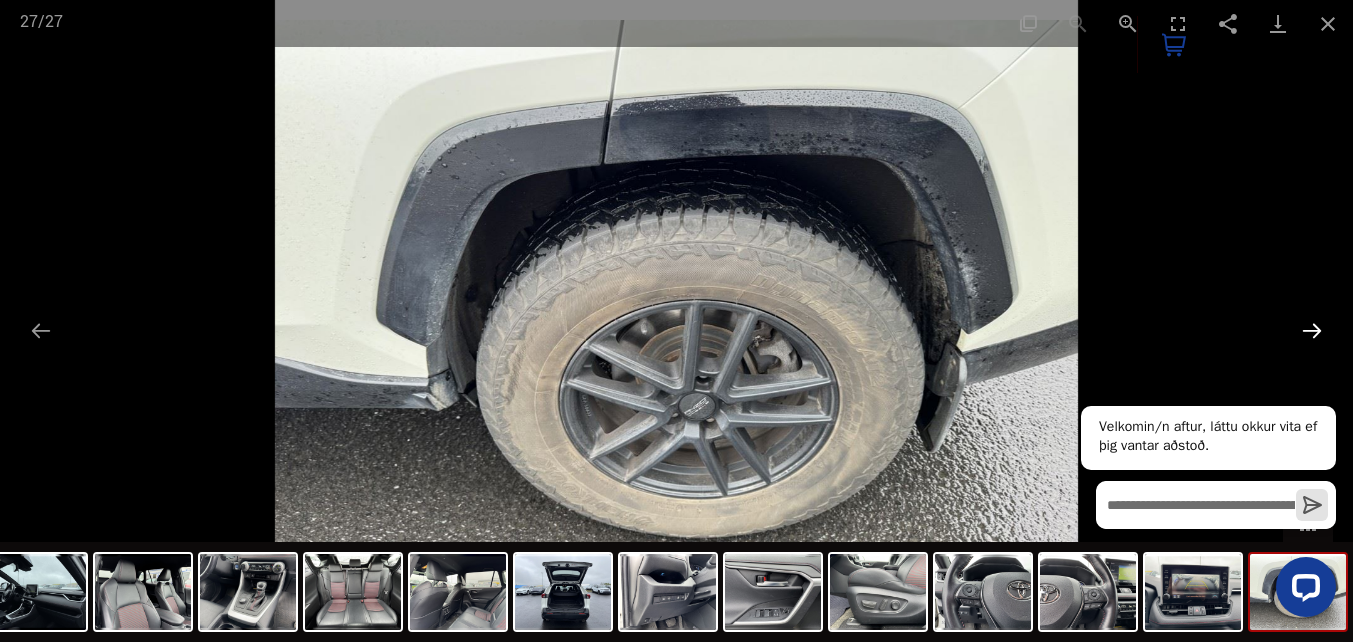 click at bounding box center [1312, 330] 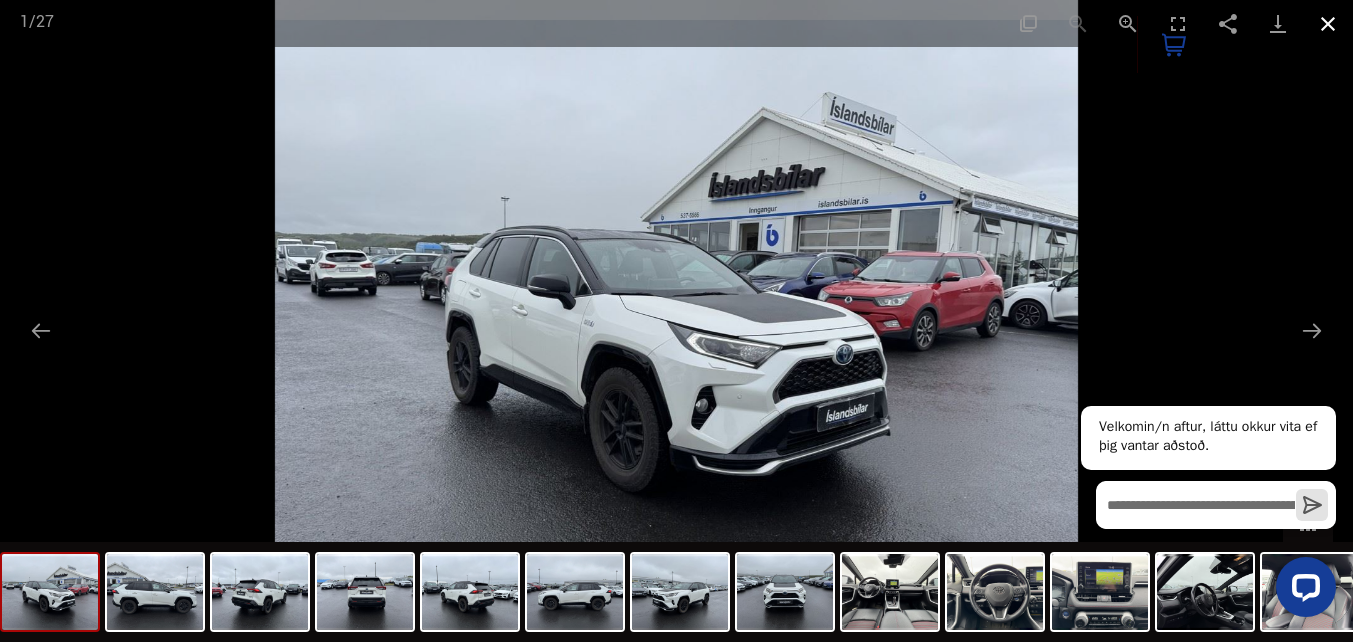 click at bounding box center [1328, 23] 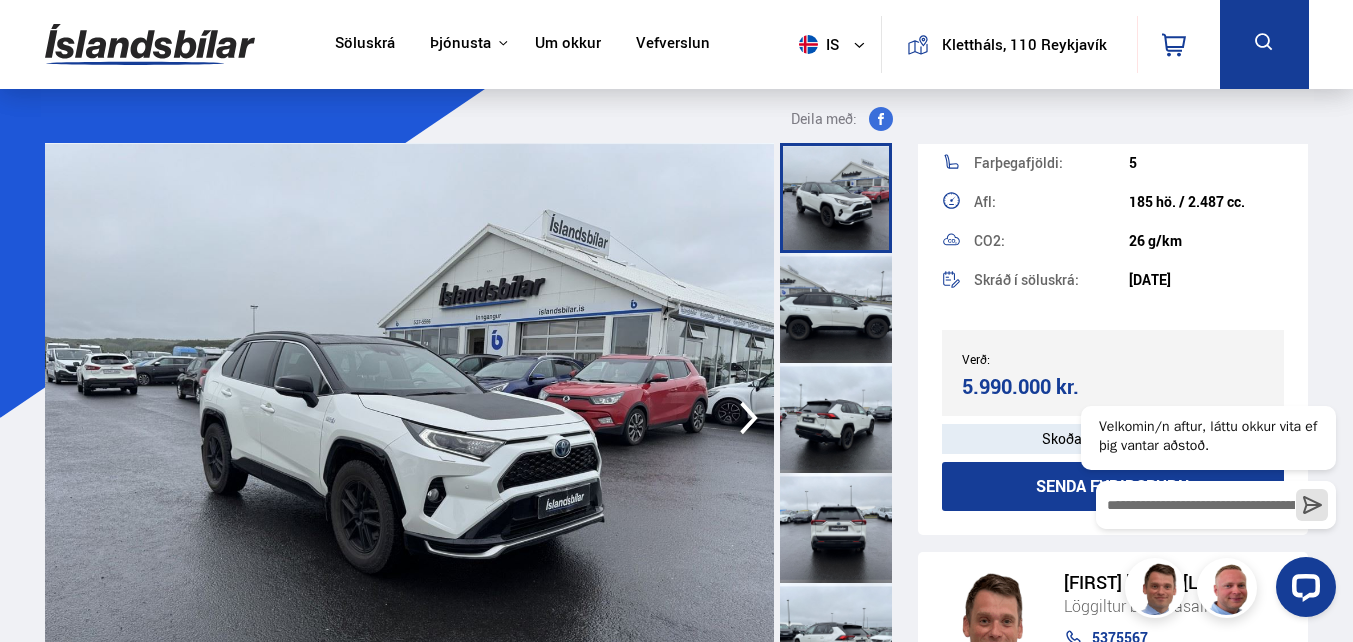 scroll, scrollTop: 550, scrollLeft: 0, axis: vertical 